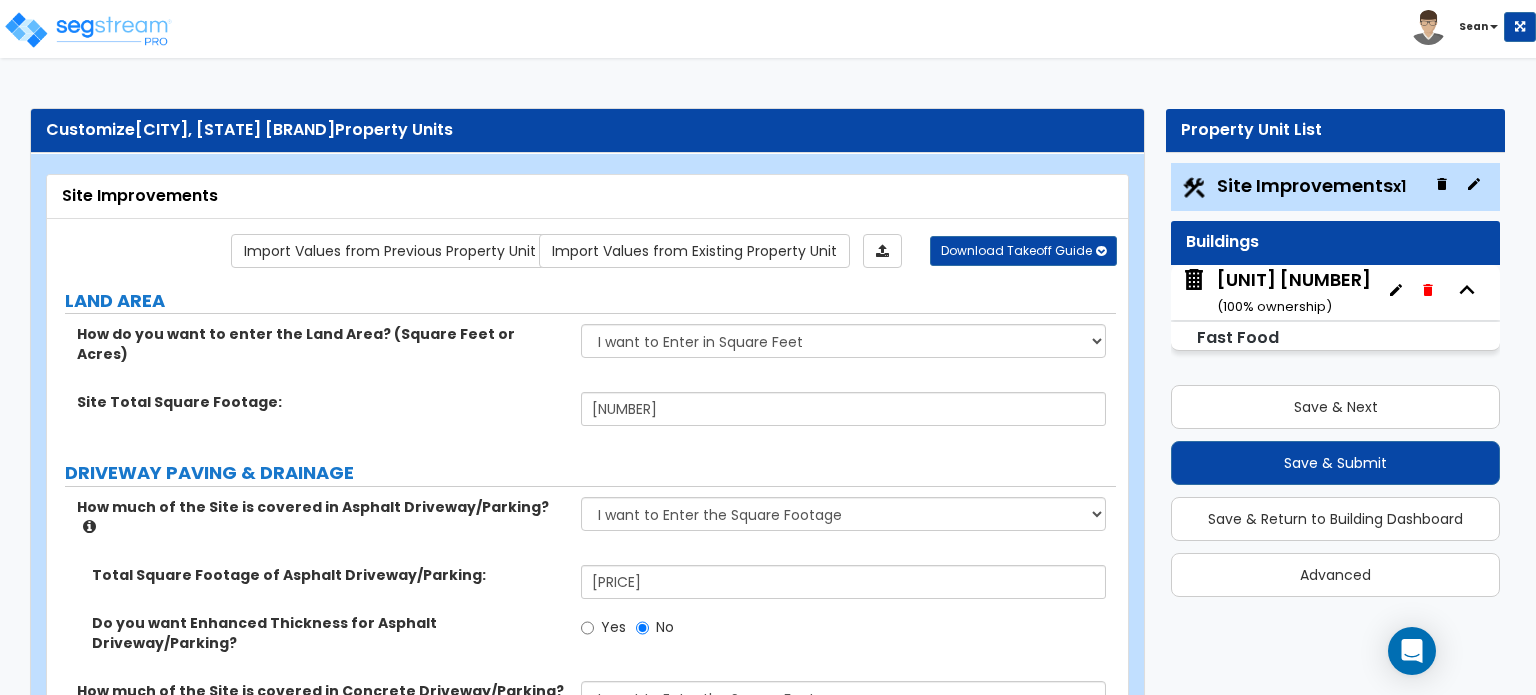 select on "2" 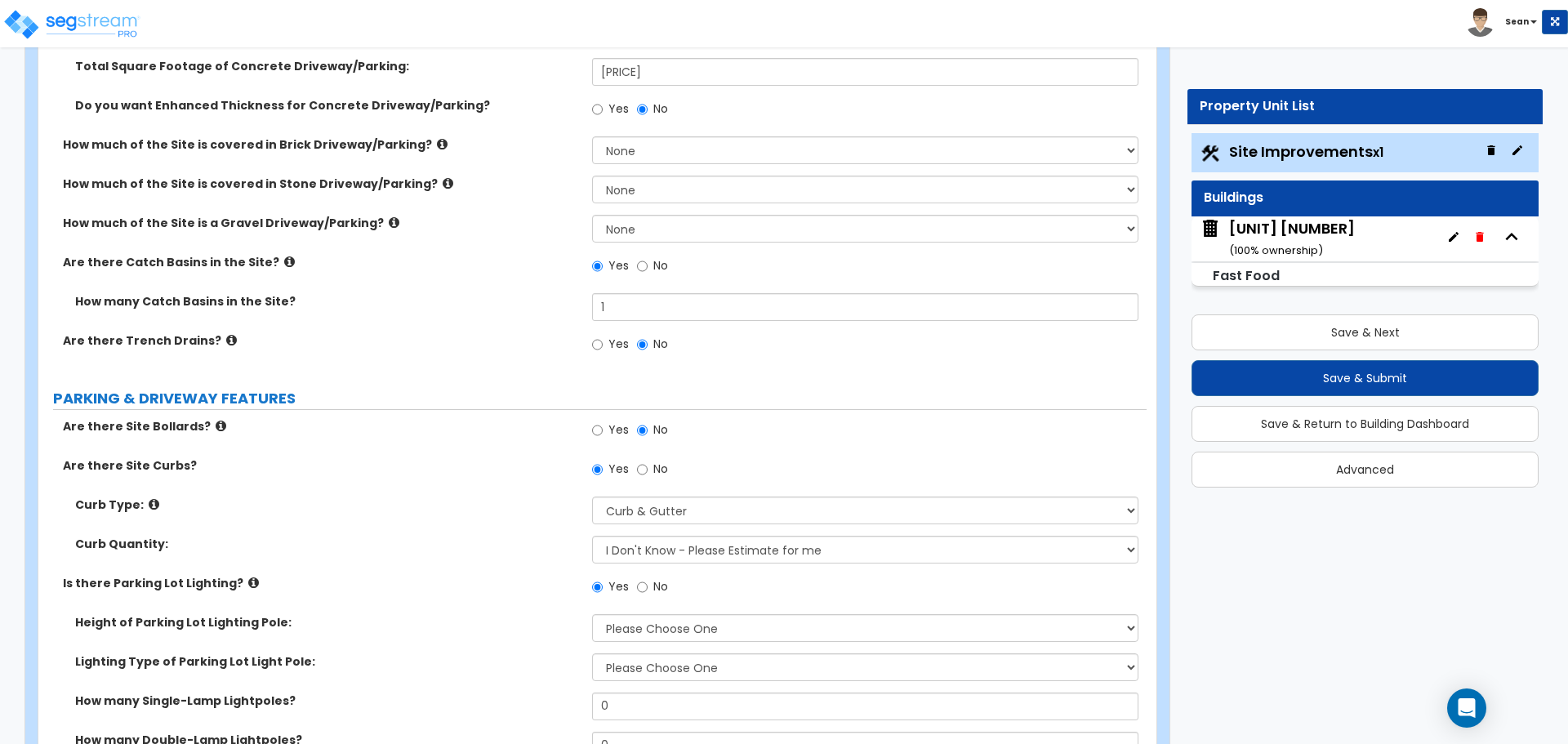 scroll, scrollTop: 490, scrollLeft: 0, axis: vertical 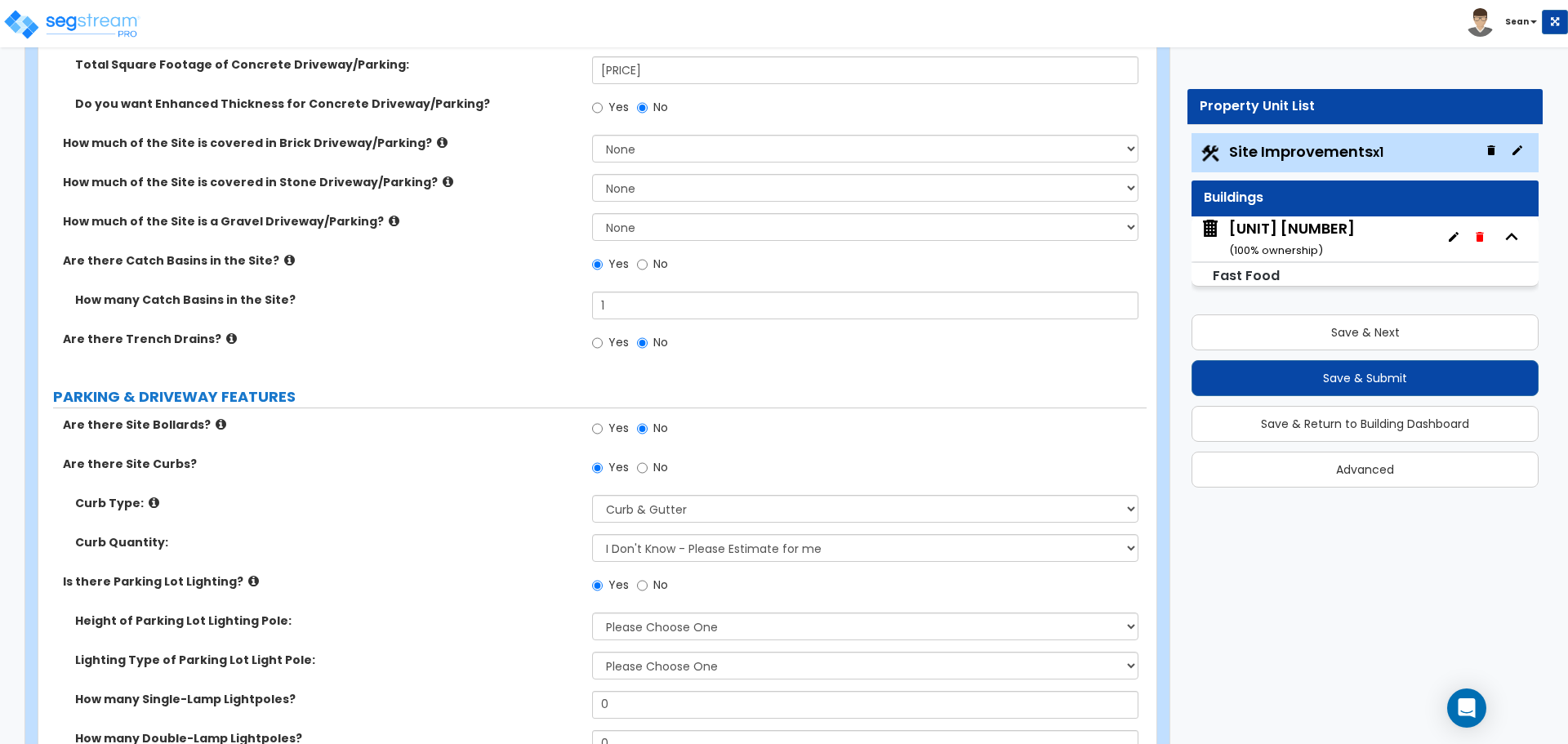 click at bounding box center [220, 424] 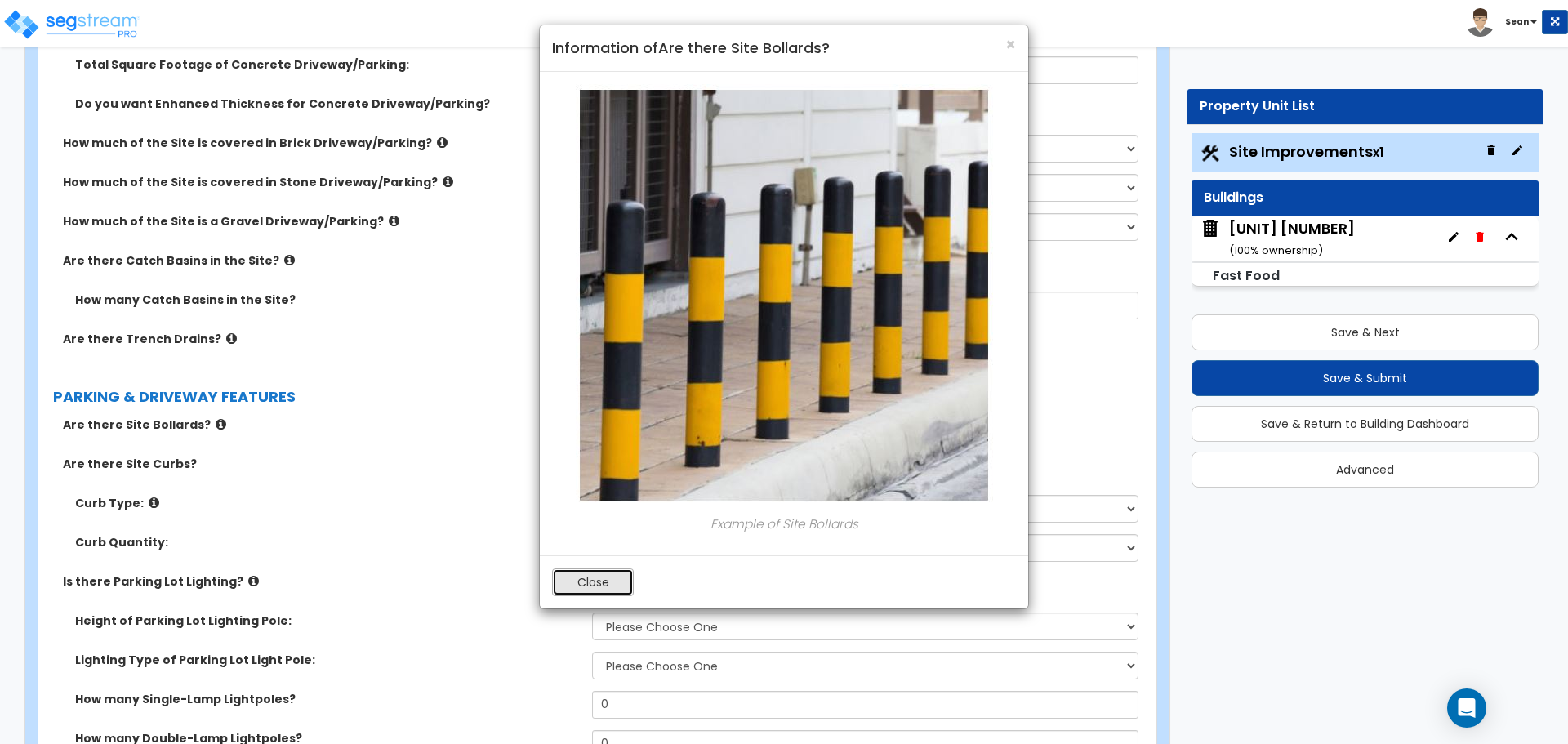click on "Close" at bounding box center [593, 582] 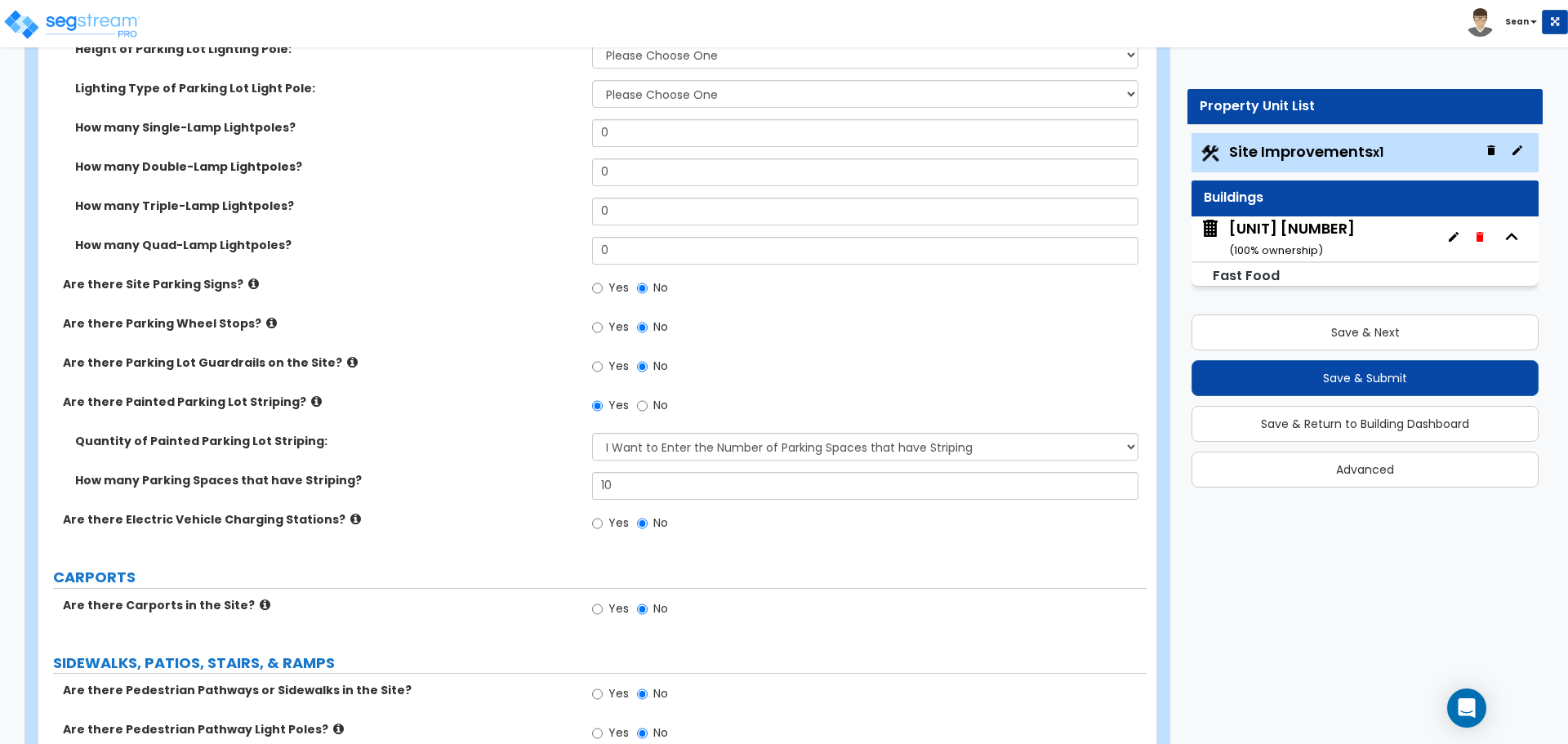 scroll, scrollTop: 1715, scrollLeft: 0, axis: vertical 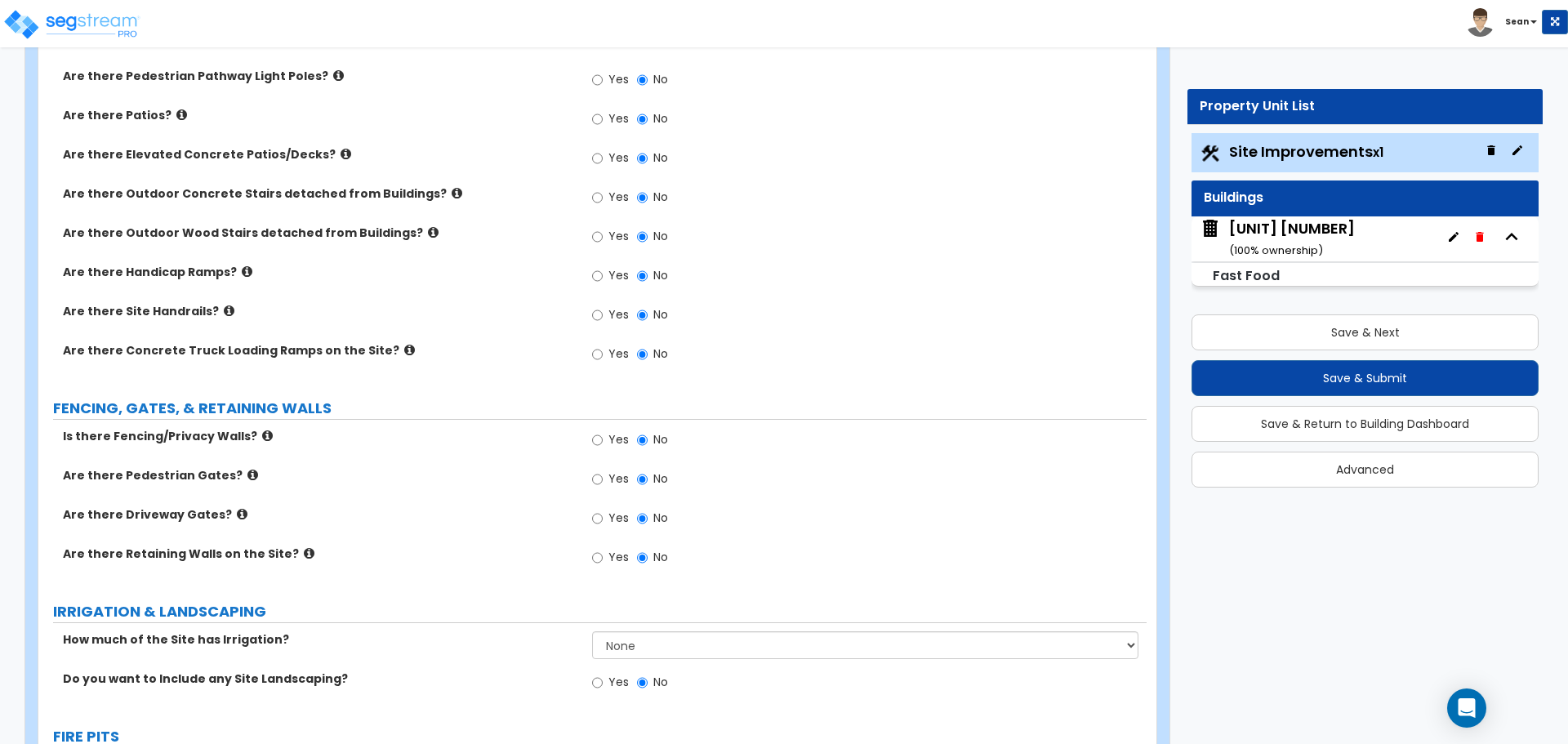 click at bounding box center [309, 553] 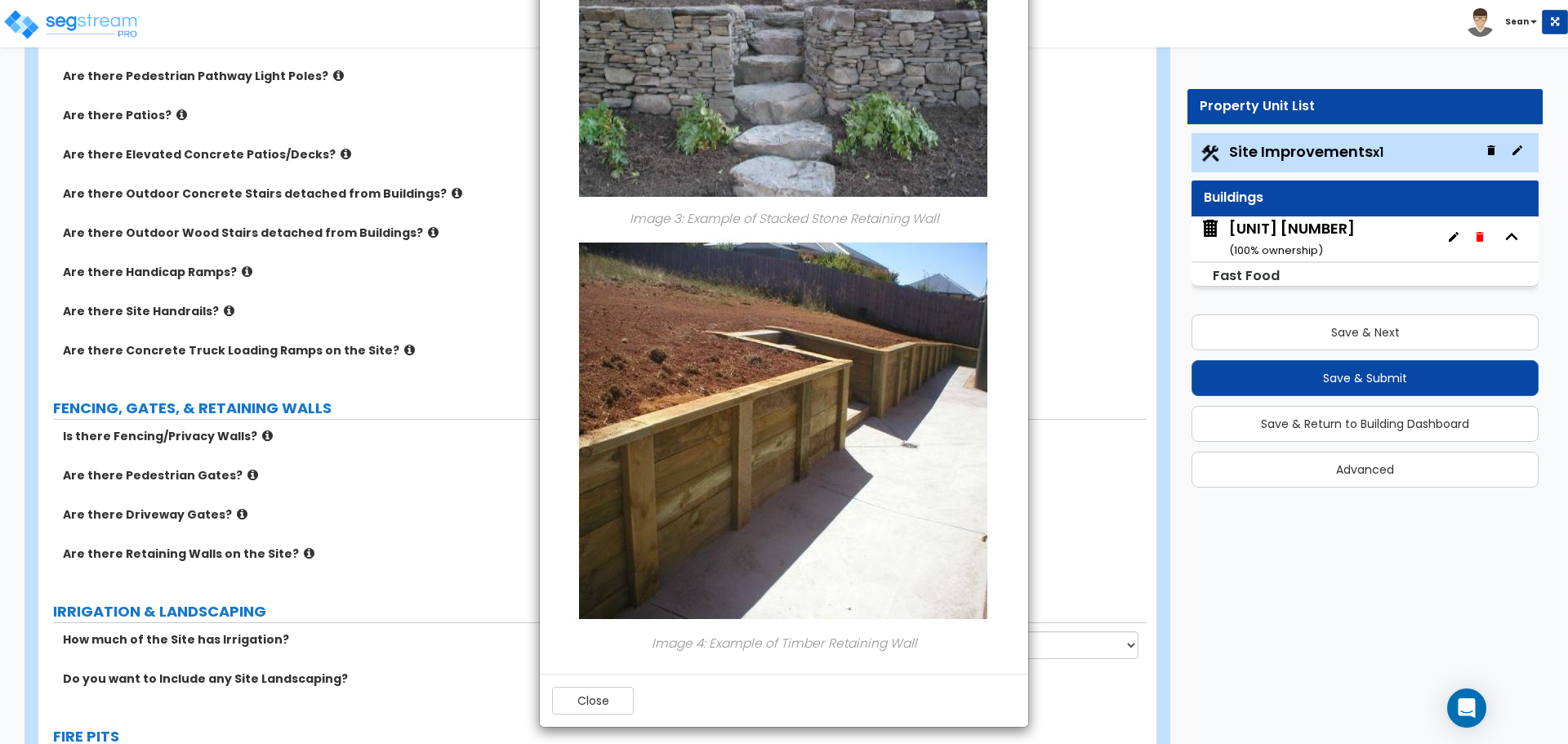 scroll, scrollTop: 1214, scrollLeft: 0, axis: vertical 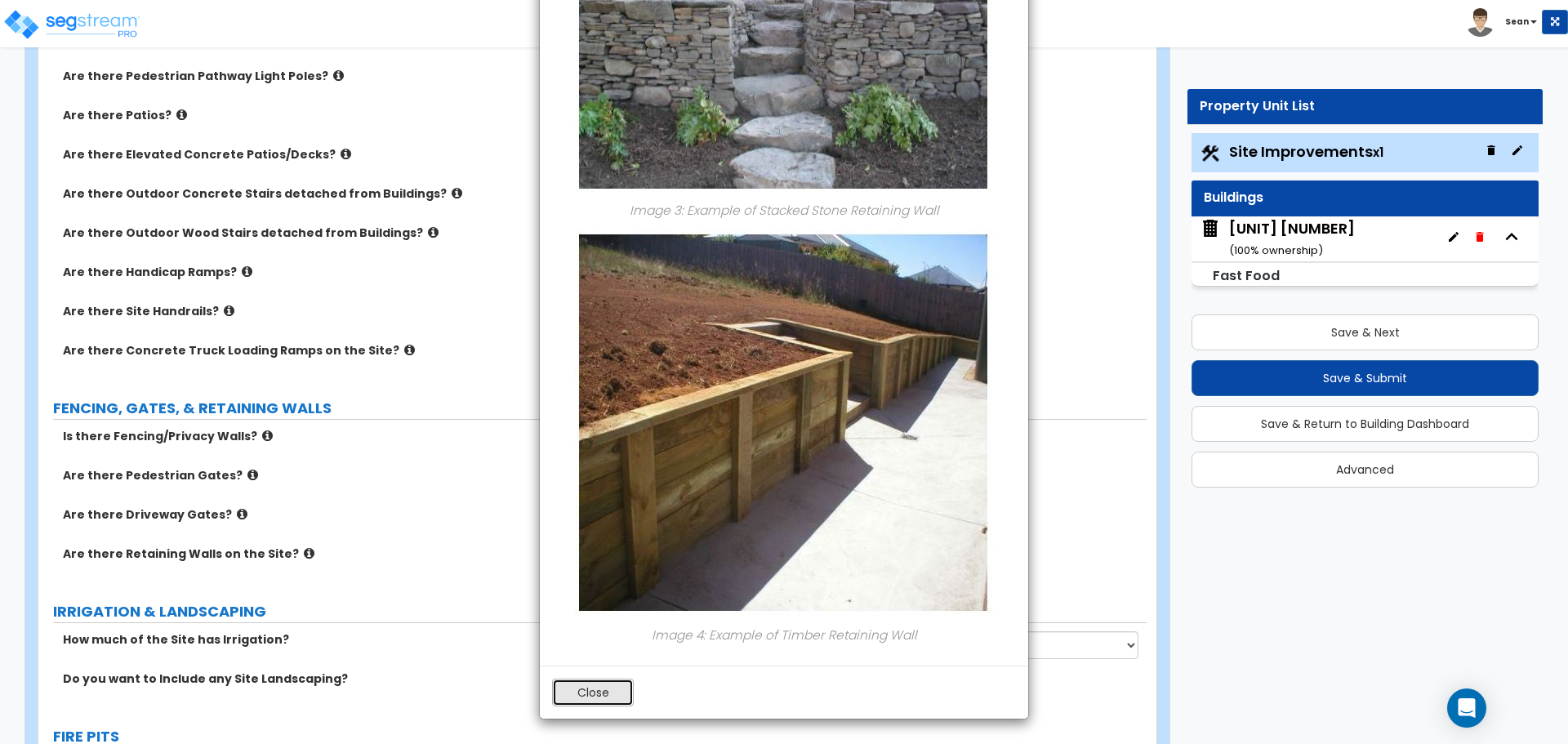 click on "Close" at bounding box center [593, 693] 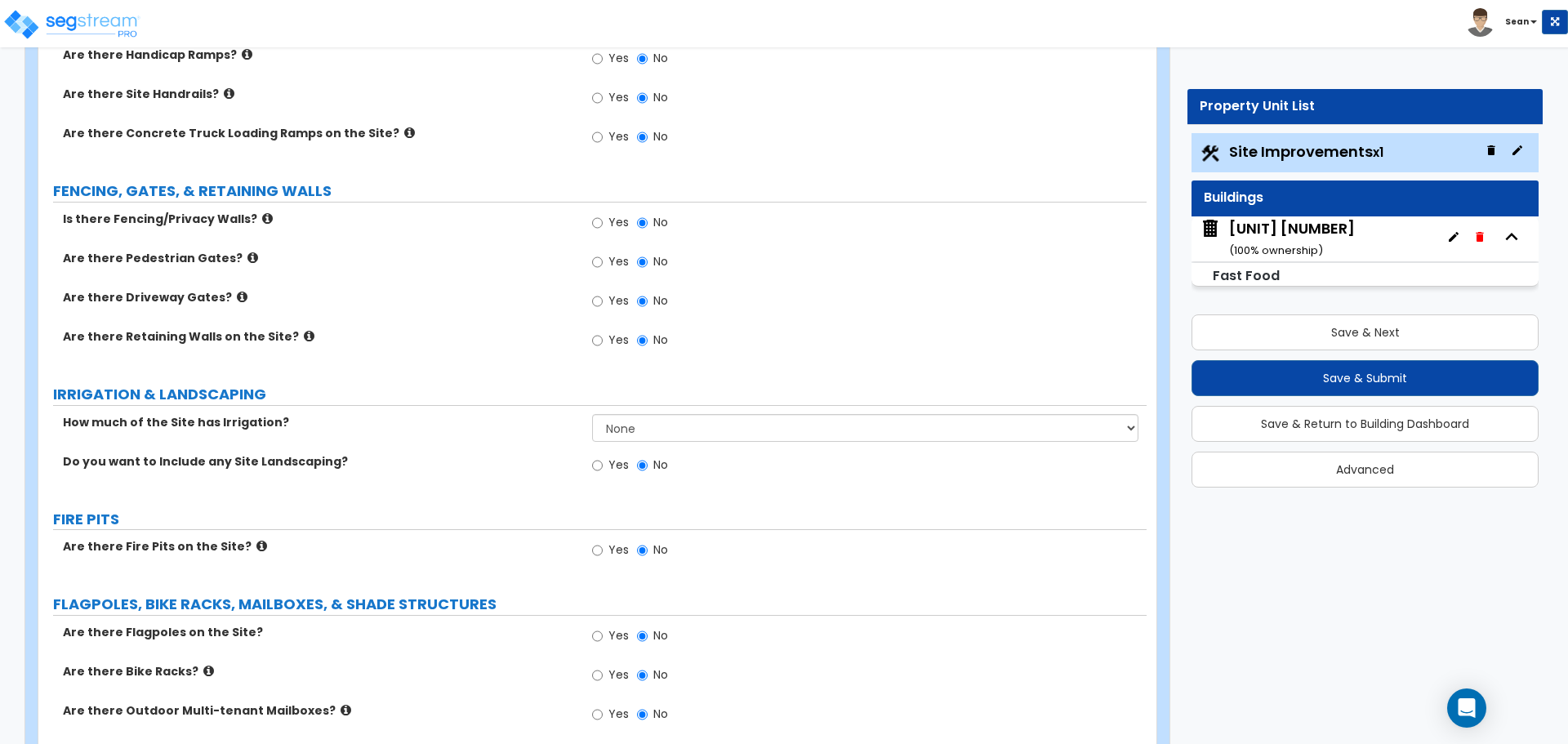 scroll, scrollTop: 1960, scrollLeft: 0, axis: vertical 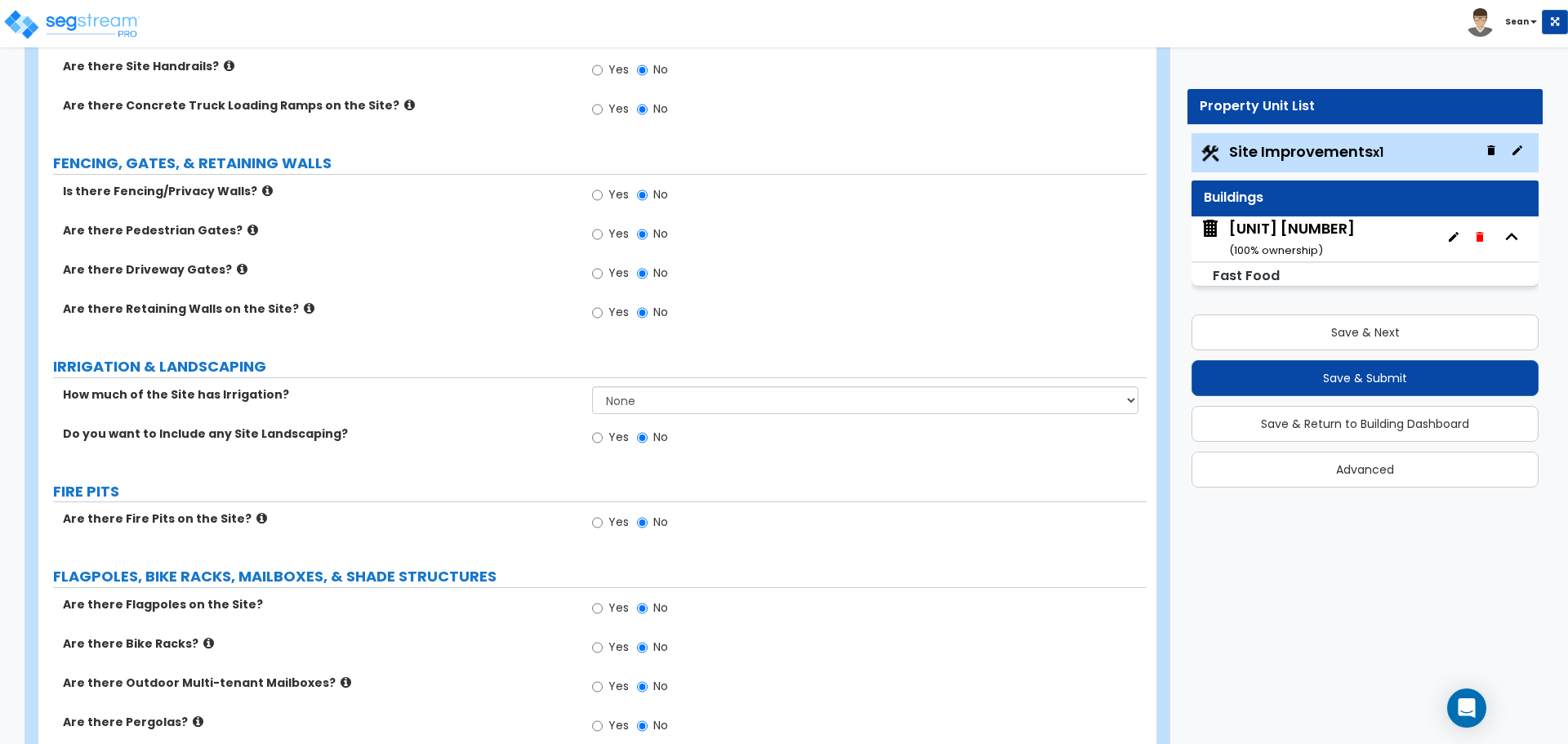 click at bounding box center [208, 643] 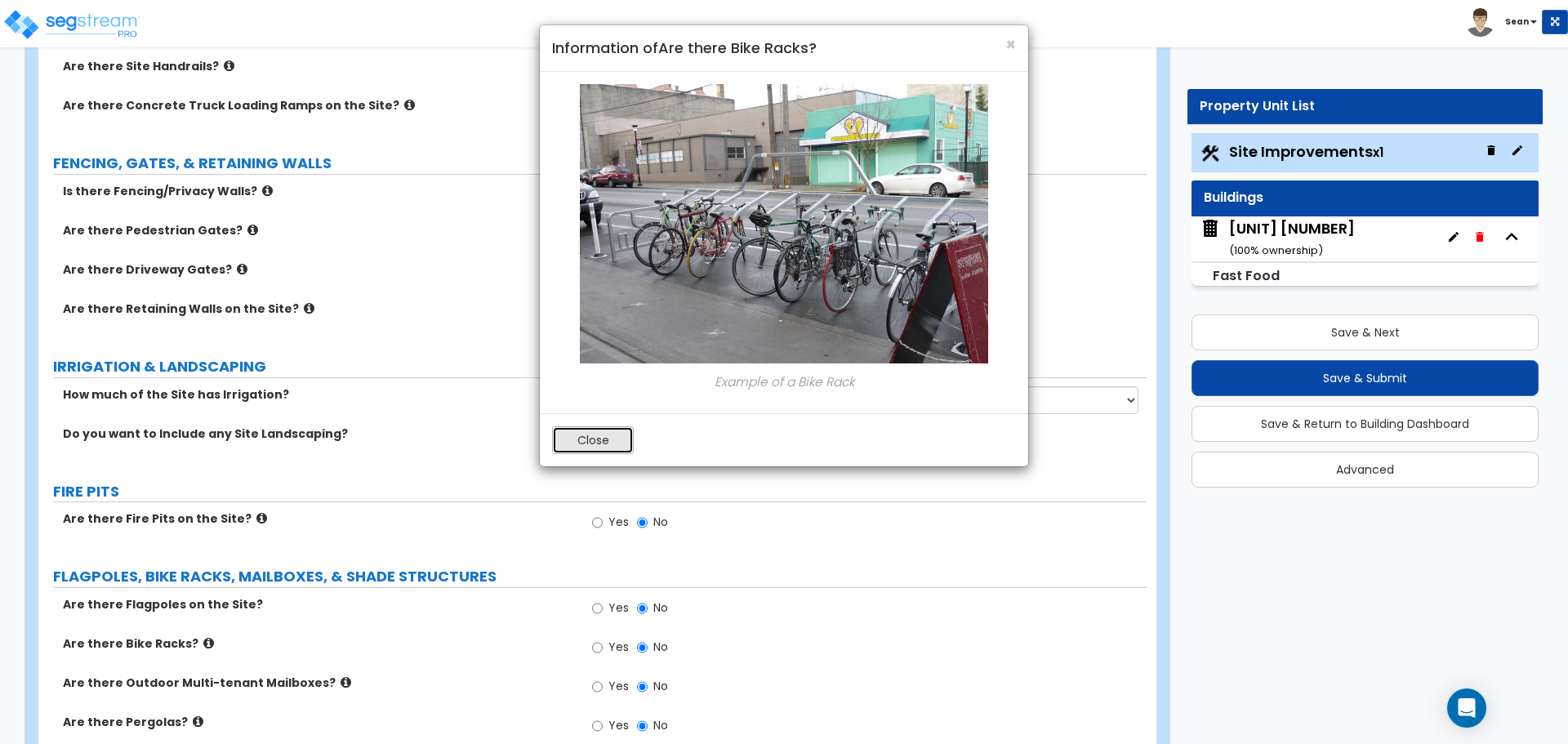 click on "Close" at bounding box center [593, 440] 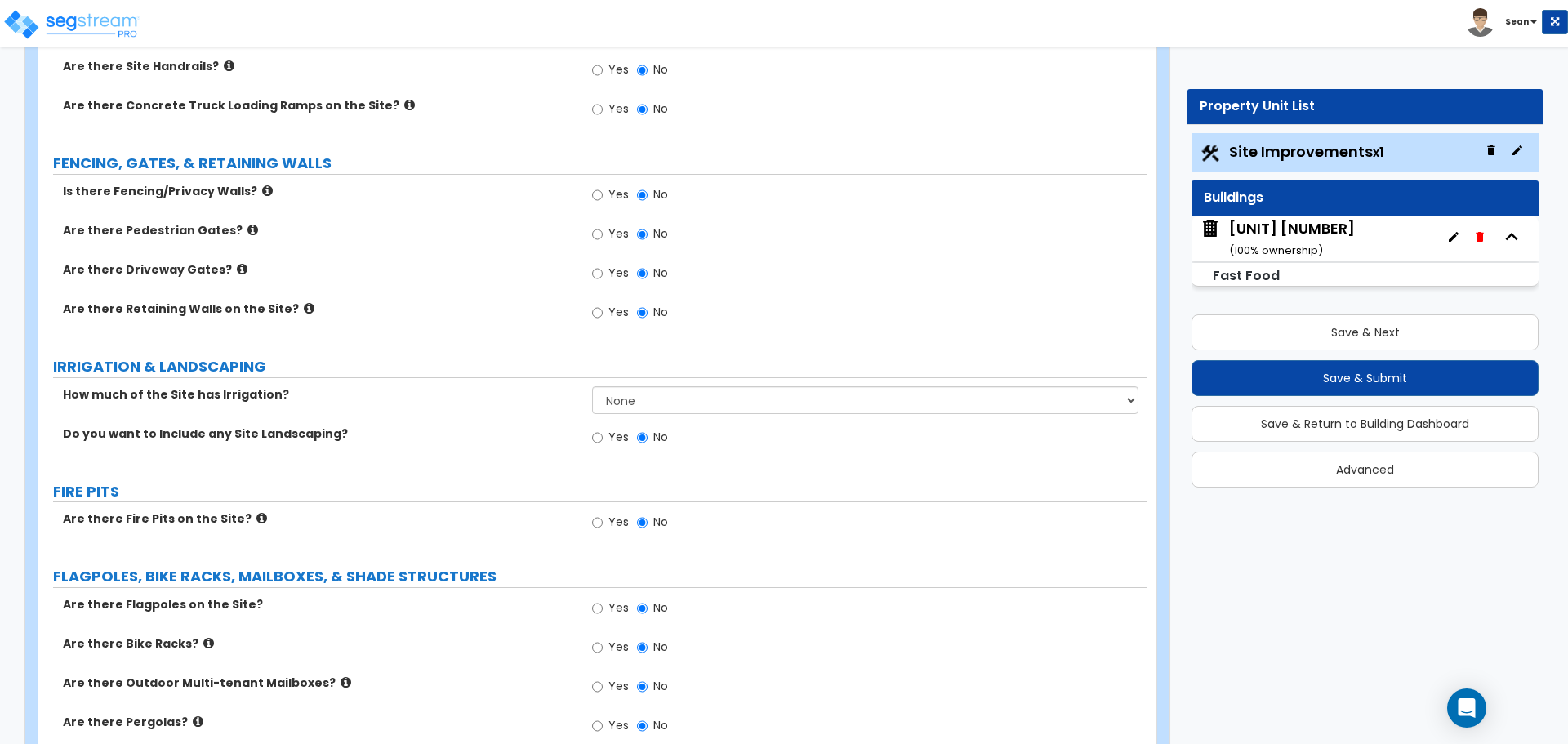 click at bounding box center (345, 682) 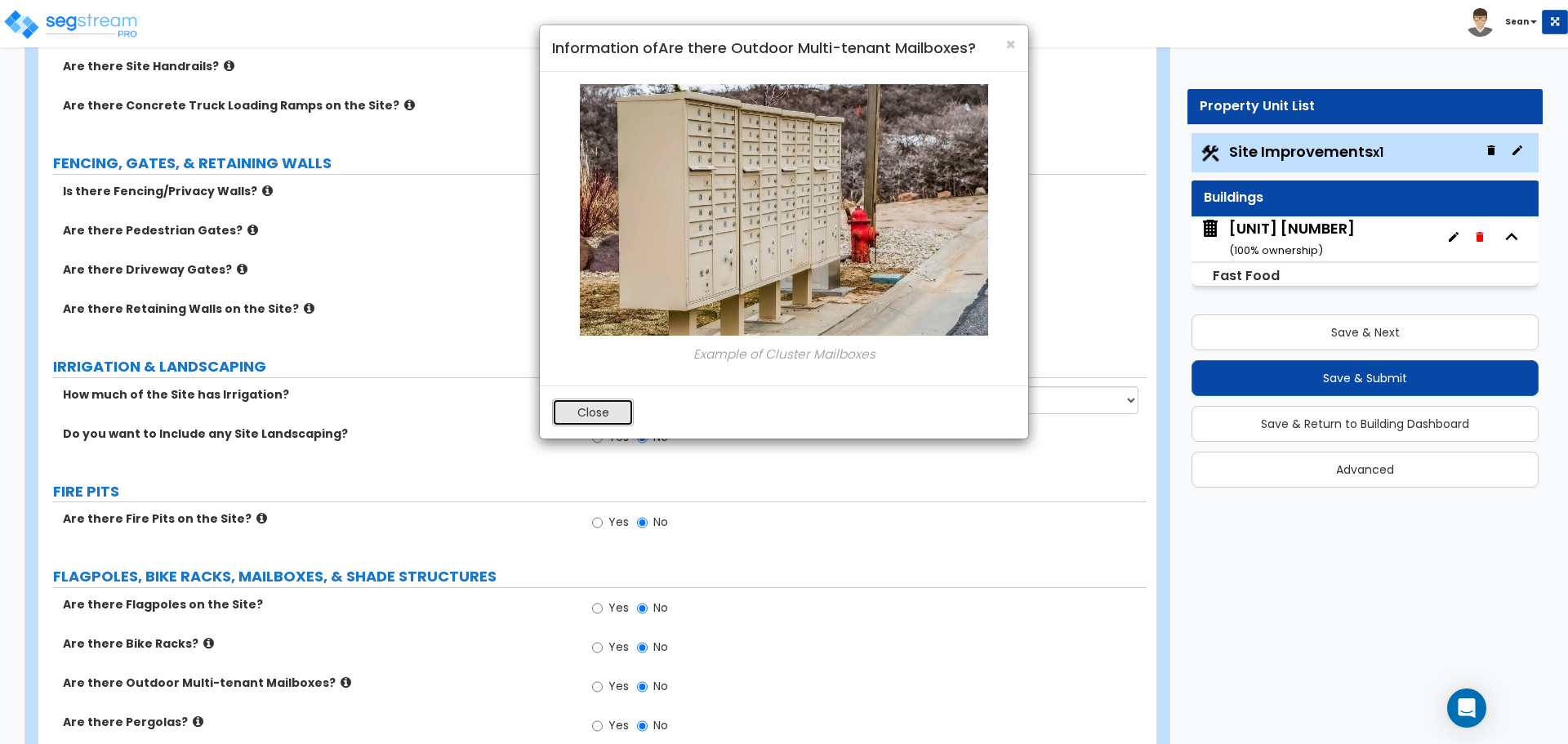 click on "Close" at bounding box center (593, 412) 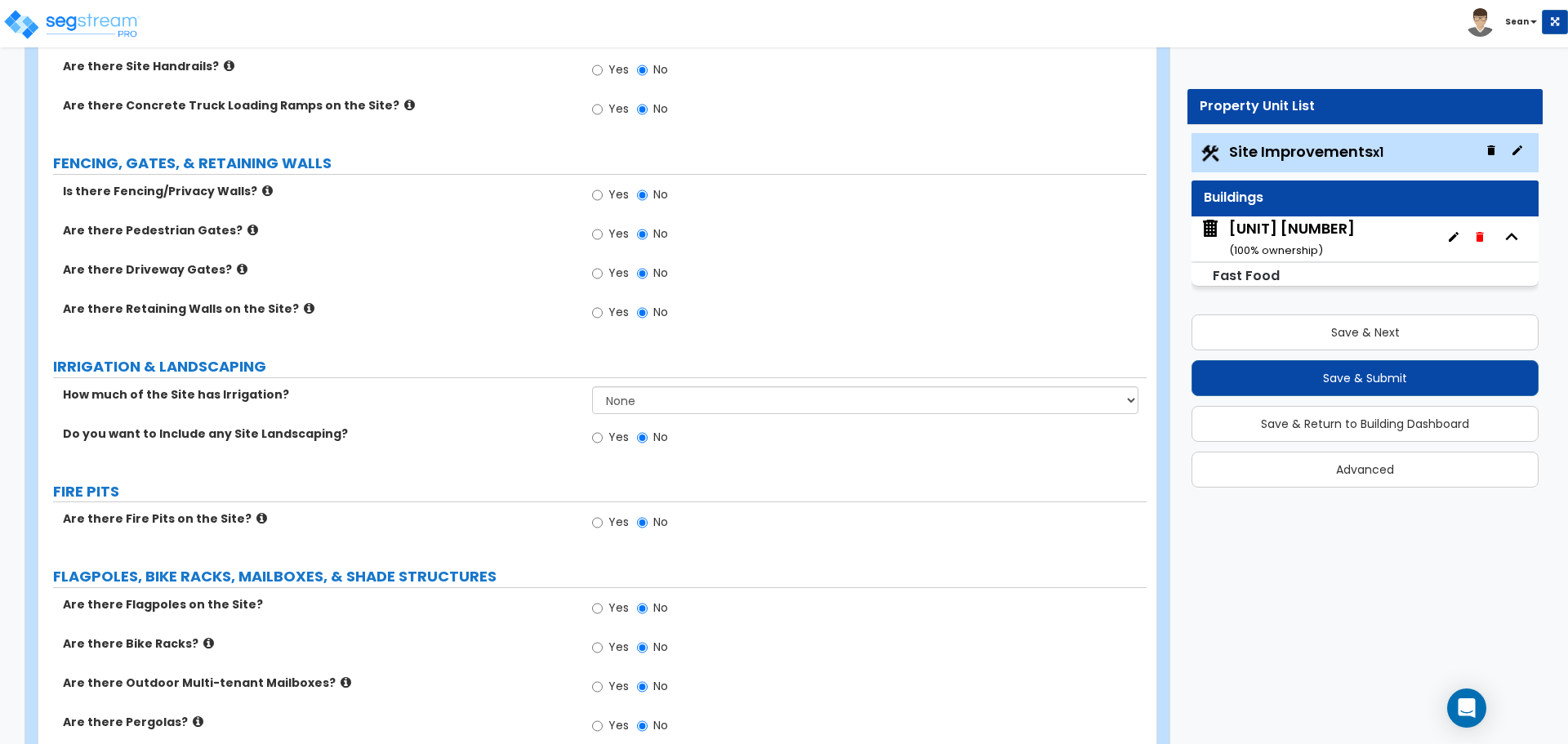 click at bounding box center [208, 643] 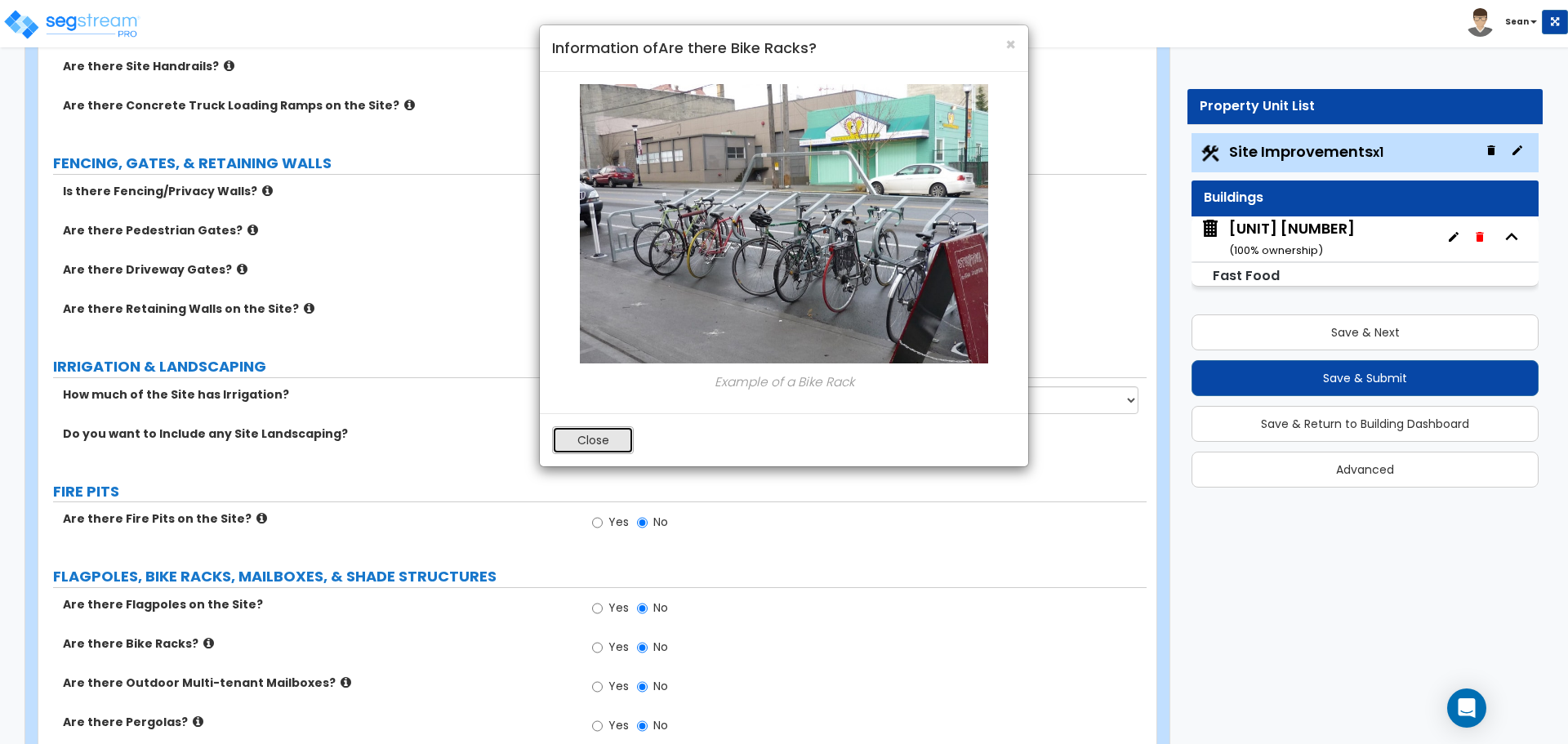 click on "Close" at bounding box center (593, 440) 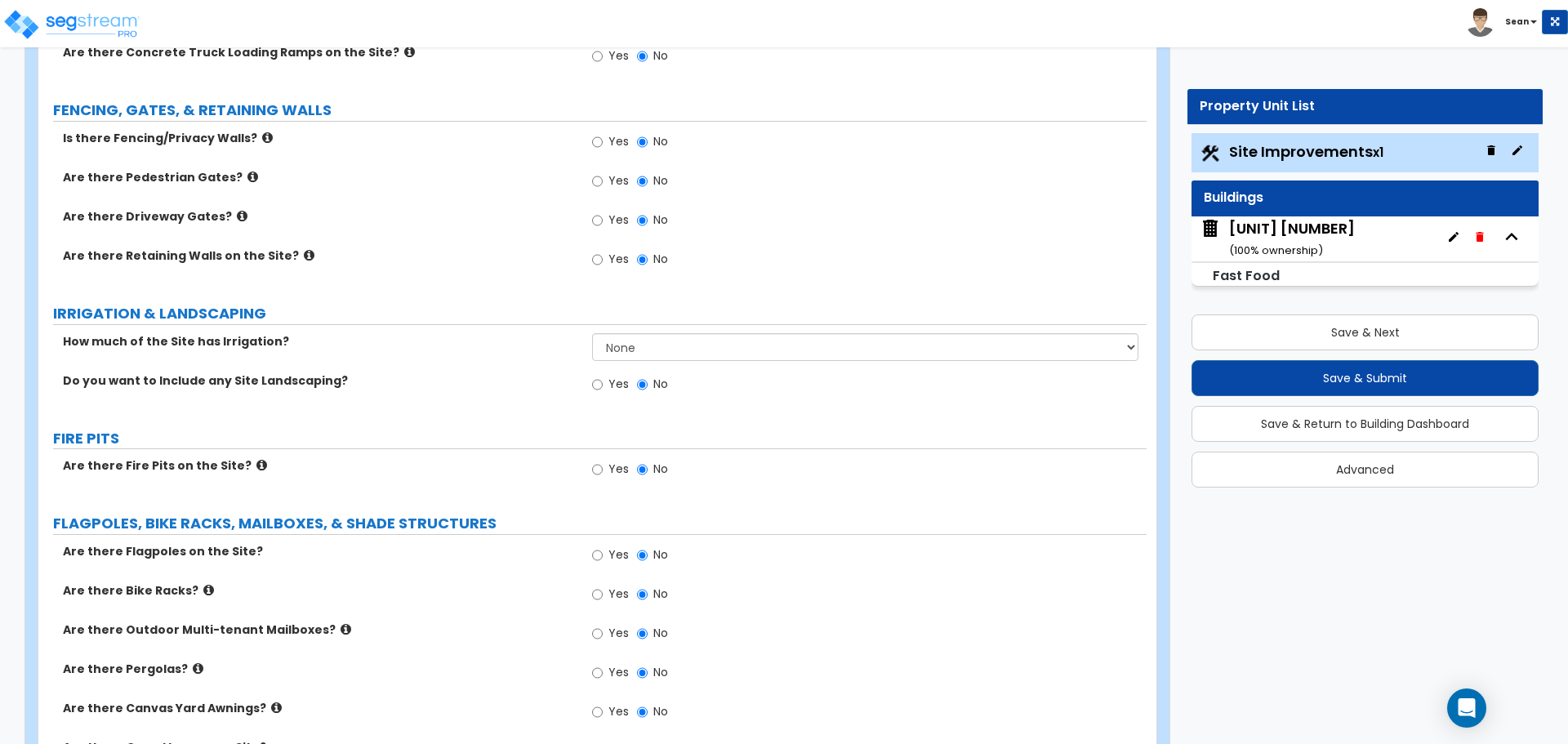 scroll, scrollTop: 2042, scrollLeft: 0, axis: vertical 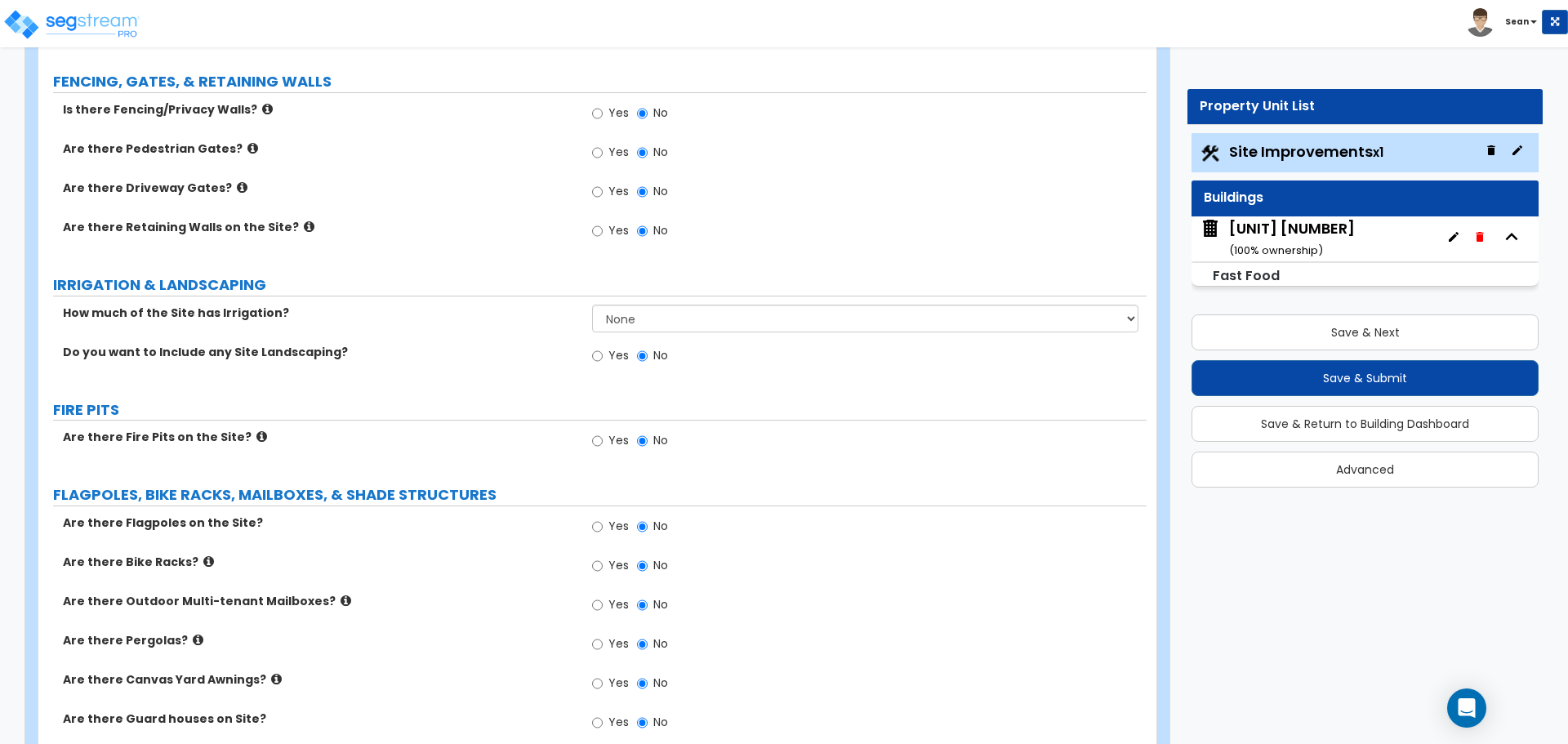 click at bounding box center (198, 639) 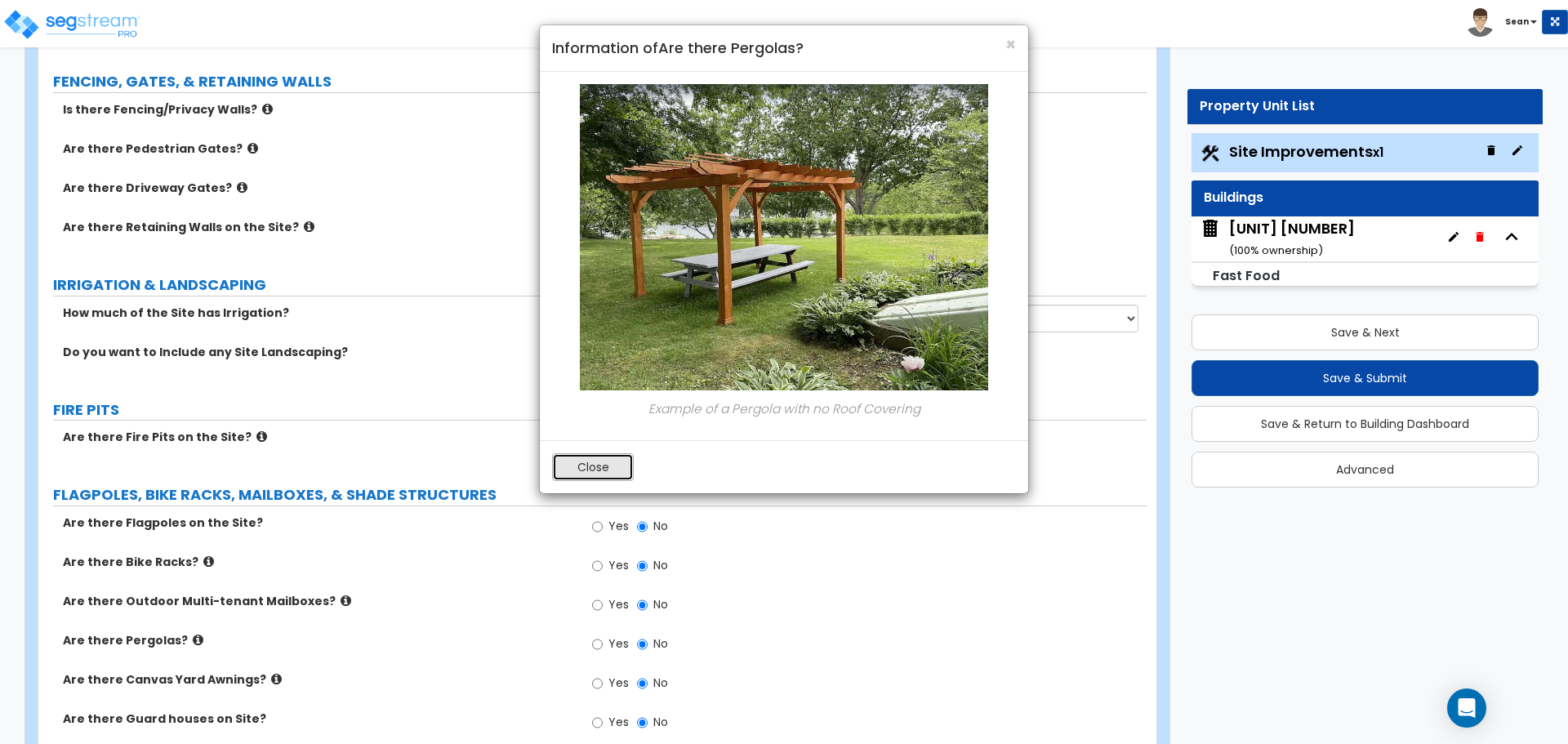 click on "Close" at bounding box center (593, 467) 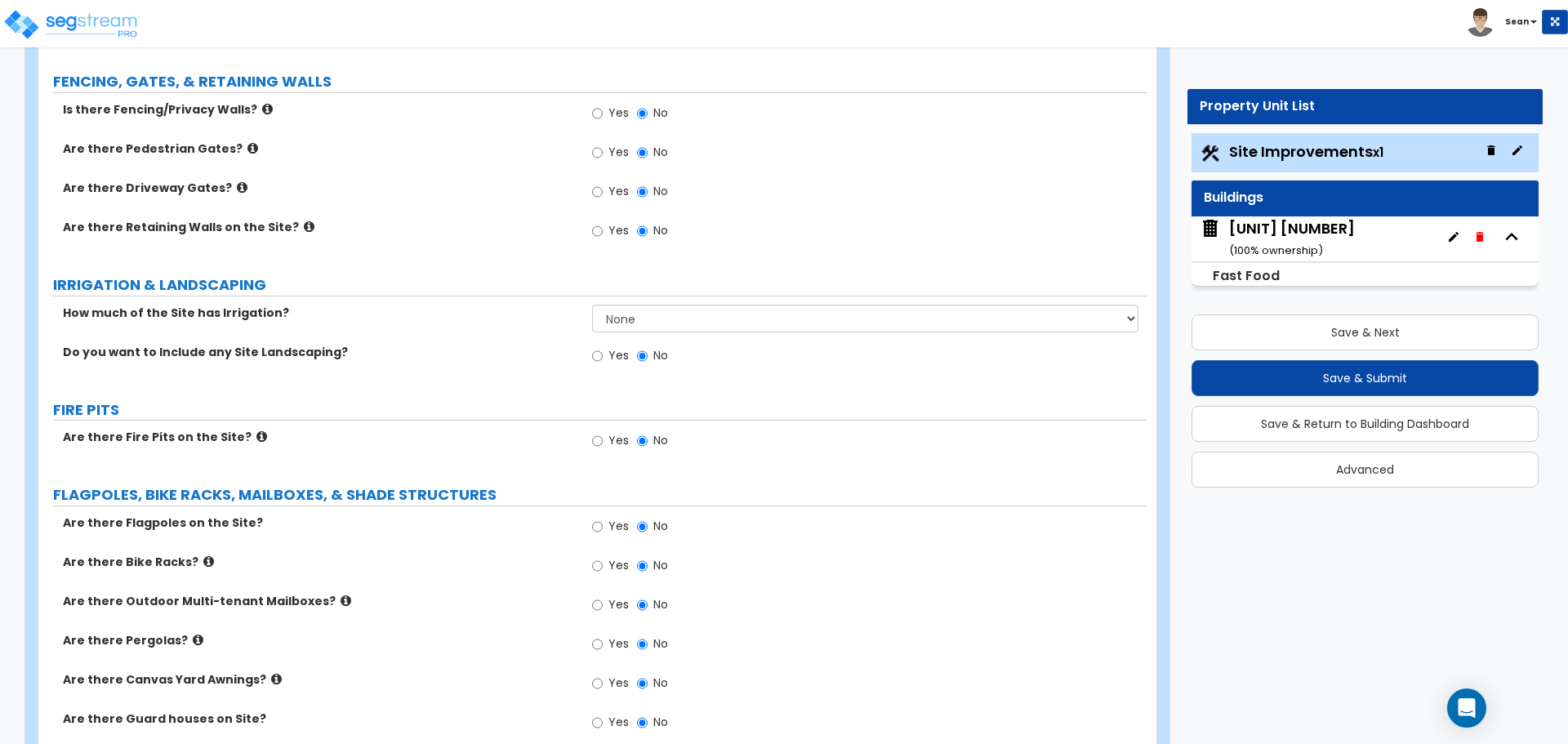 click at bounding box center (276, 679) 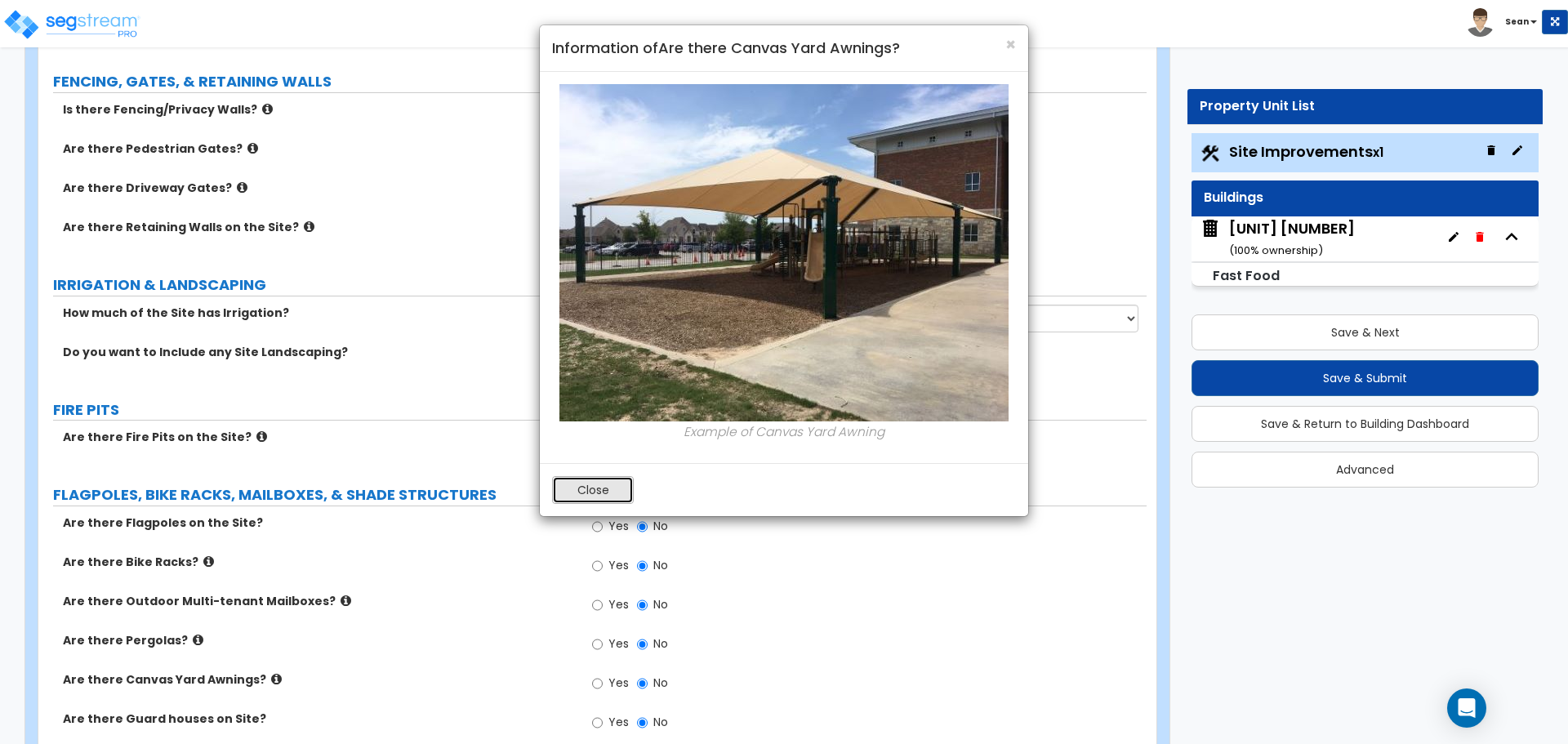 click on "Close" at bounding box center [593, 490] 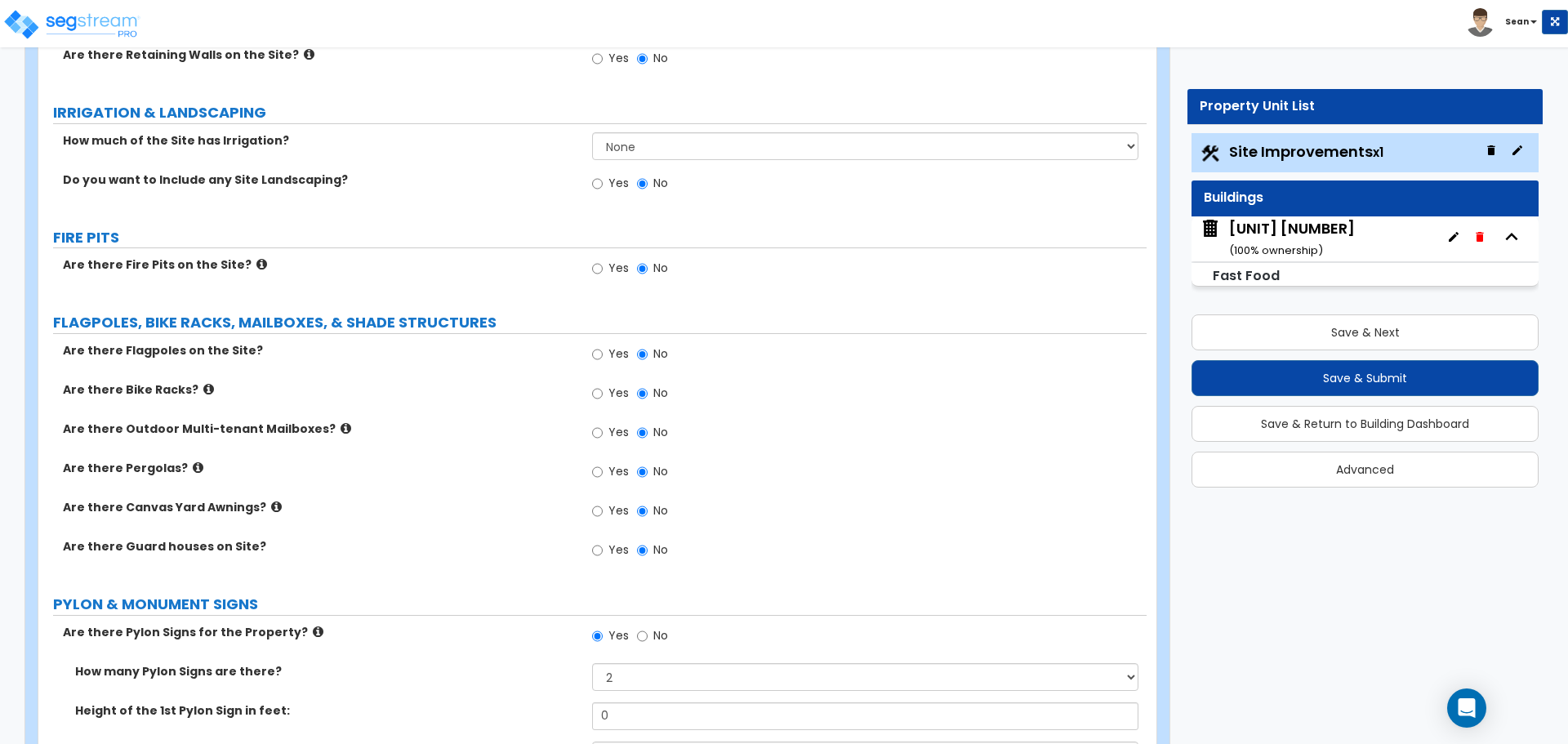 scroll, scrollTop: 2287, scrollLeft: 0, axis: vertical 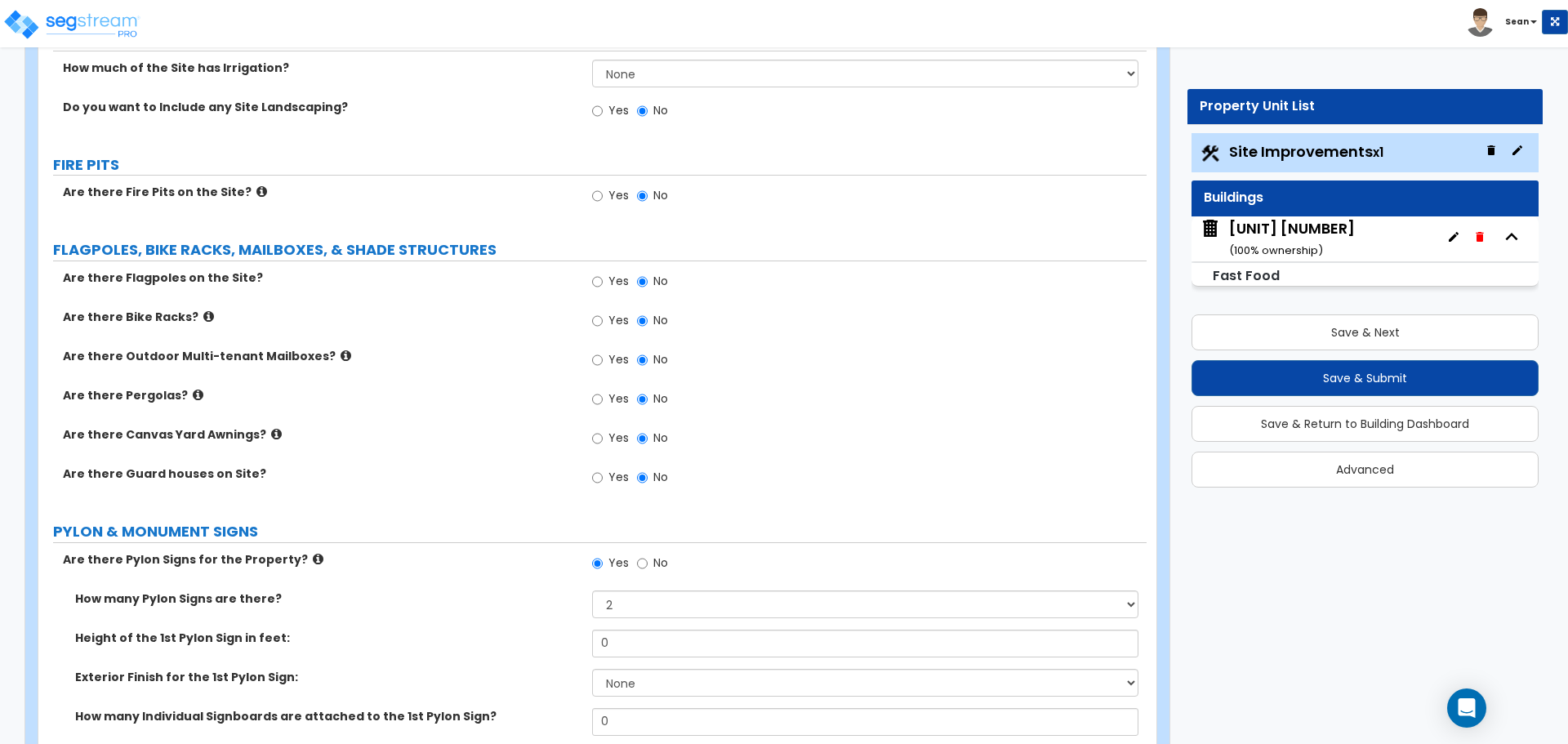 click on "Are there Pylon Signs for the Property?" at bounding box center [321, 559] 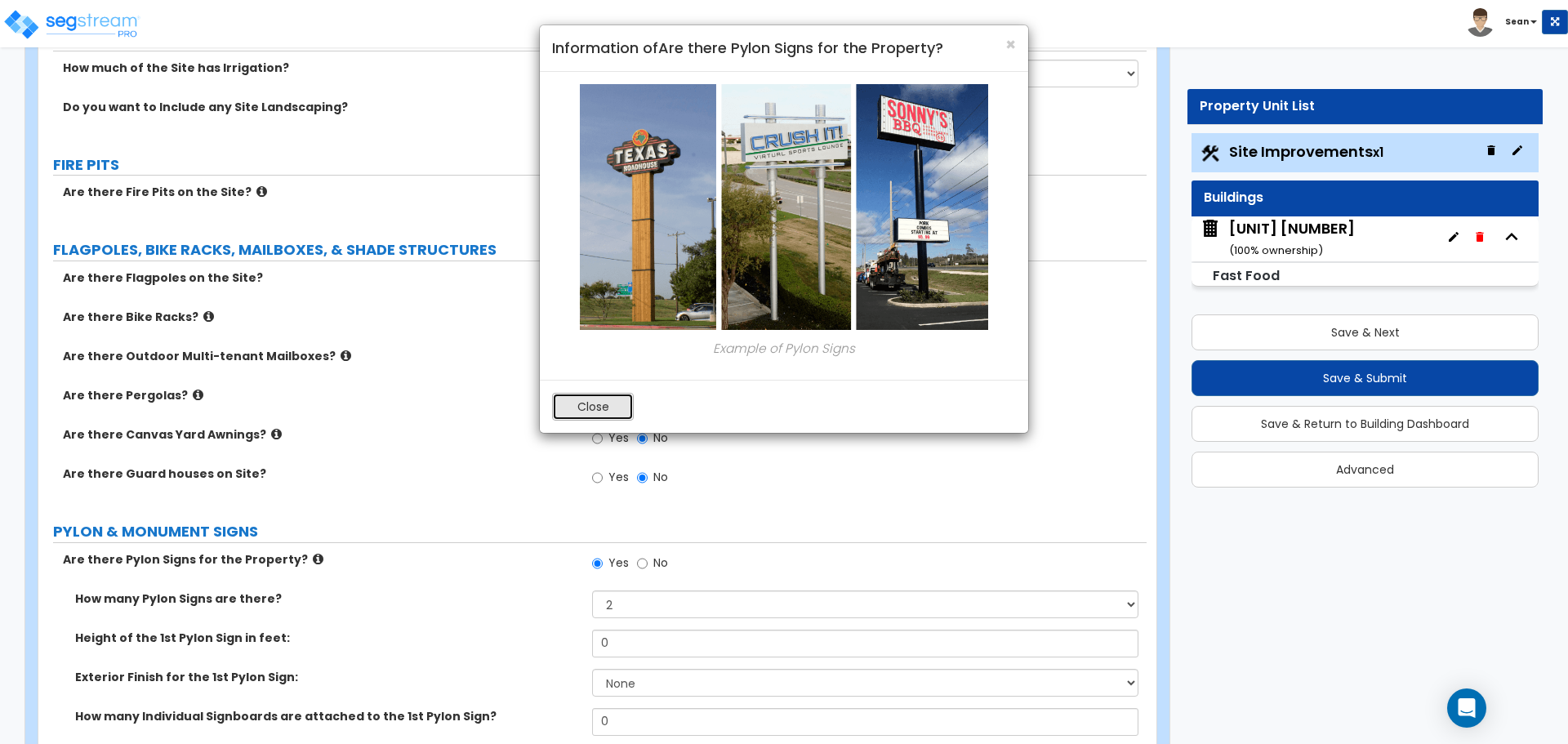 click on "Close" at bounding box center [593, 407] 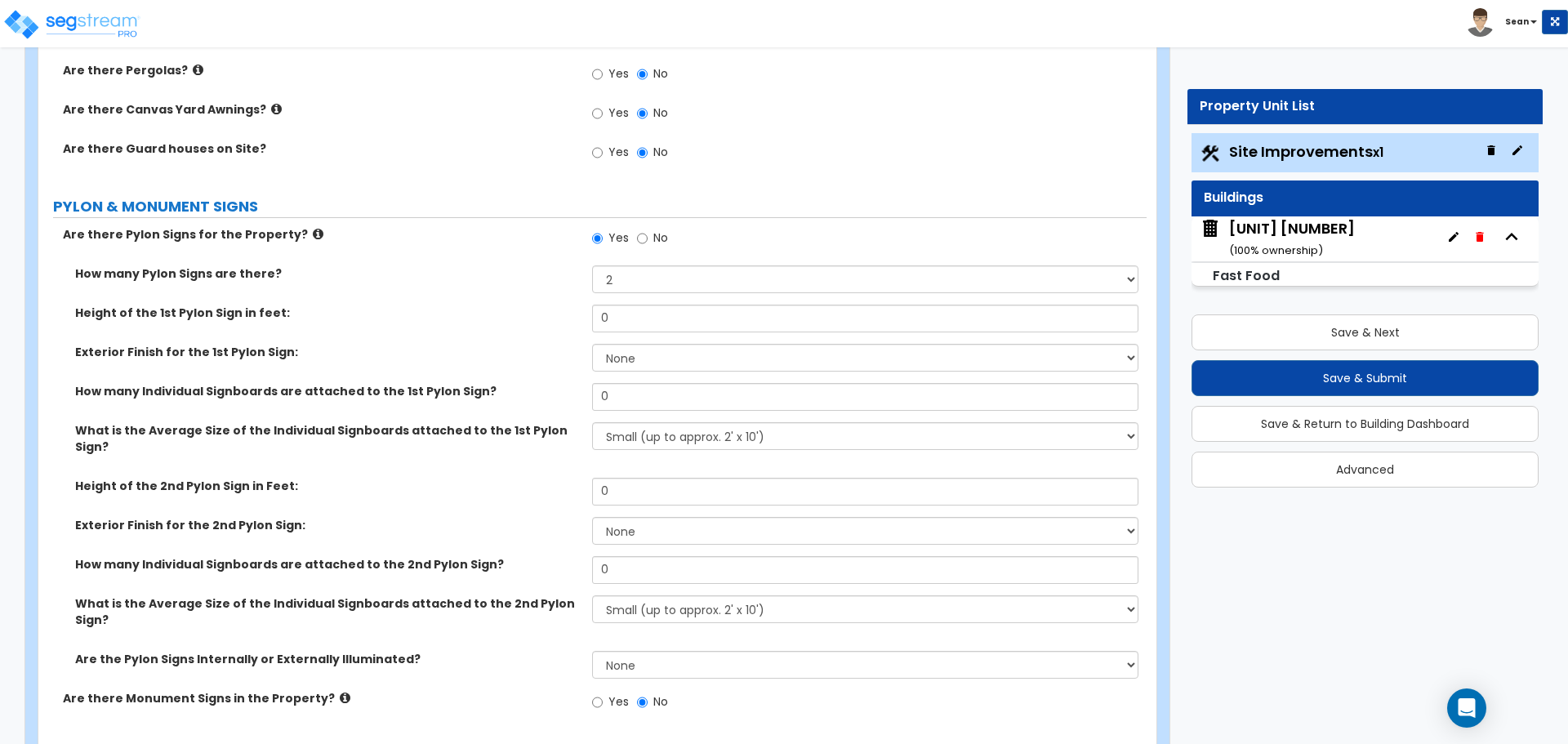 scroll, scrollTop: 2613, scrollLeft: 0, axis: vertical 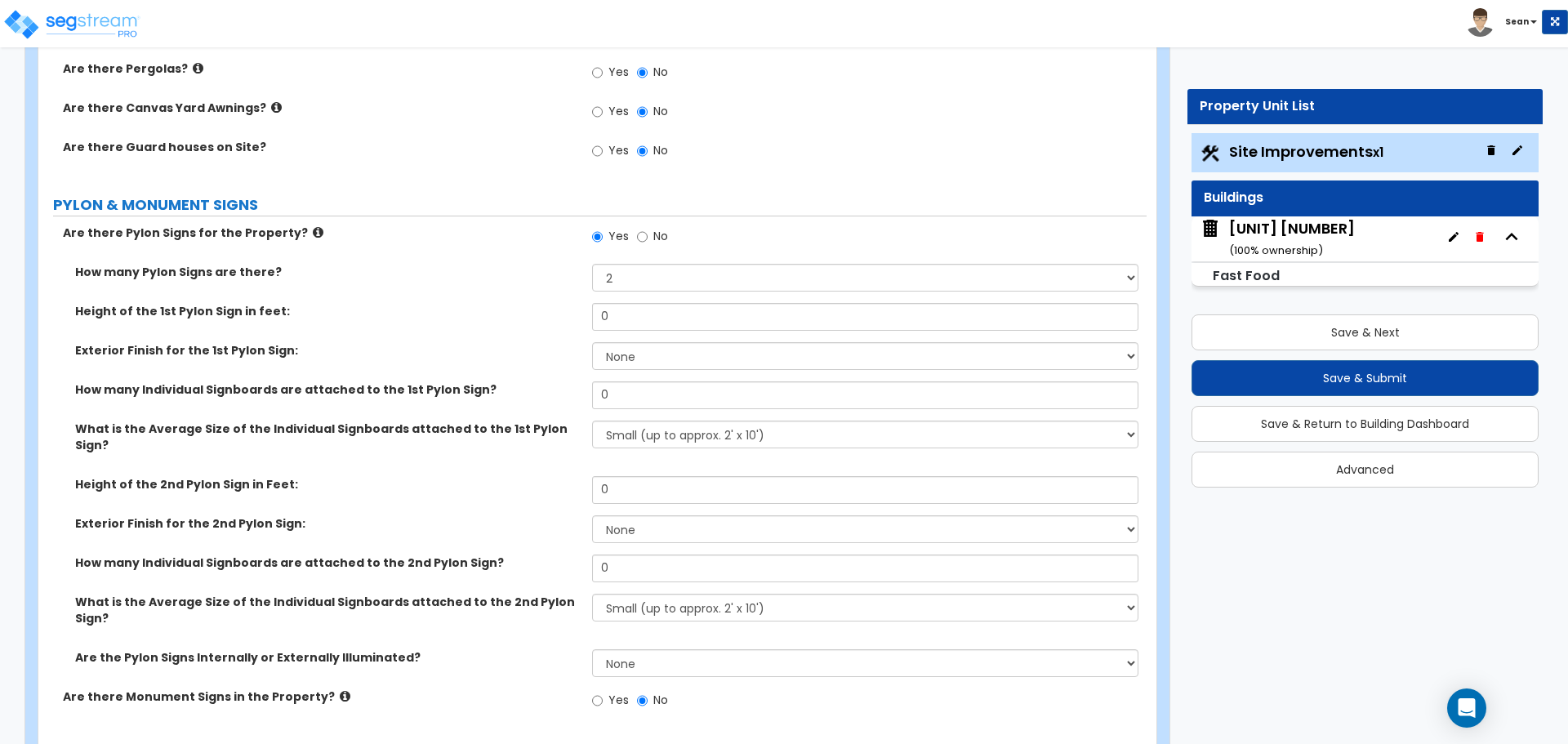 click at bounding box center (345, 696) 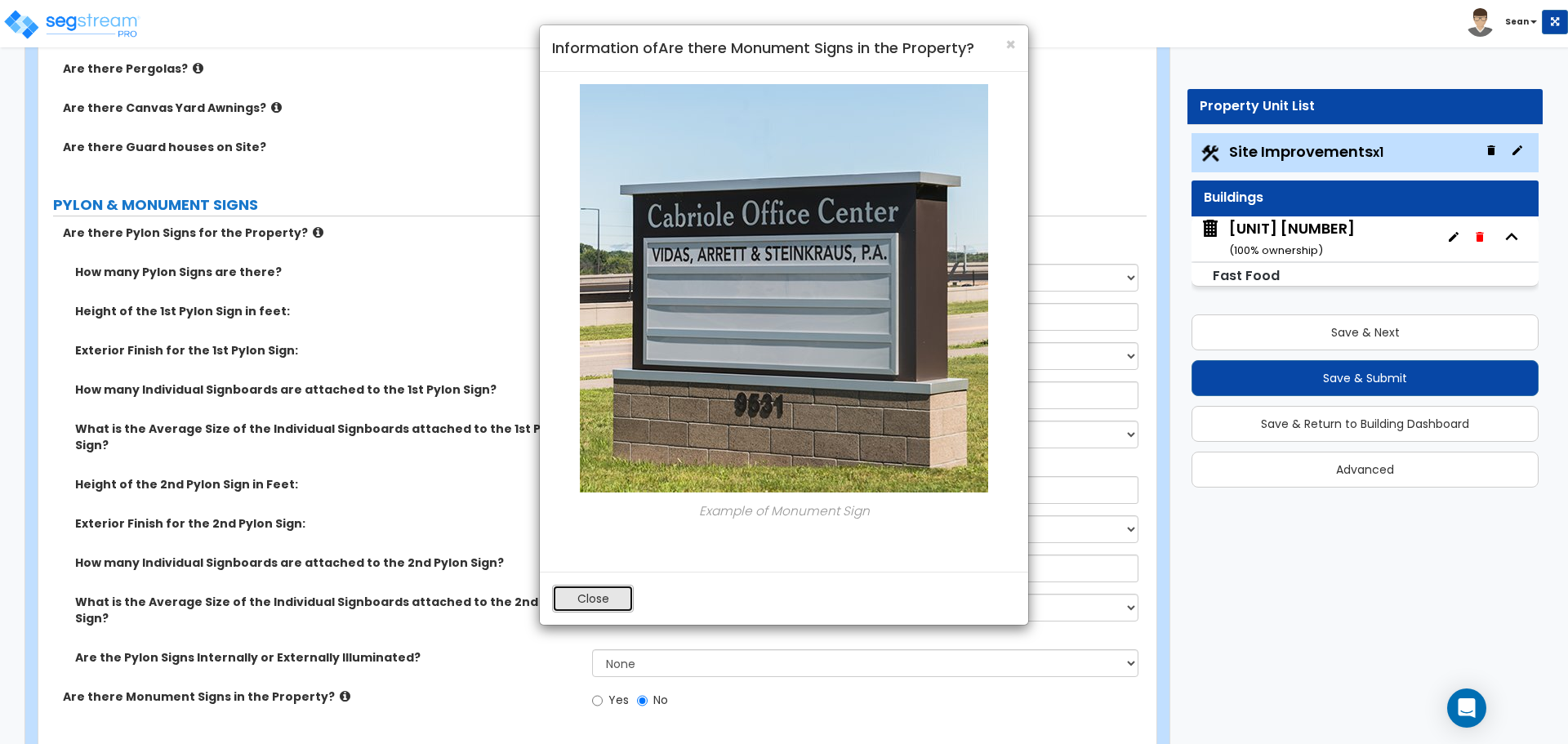click on "Close" at bounding box center (593, 599) 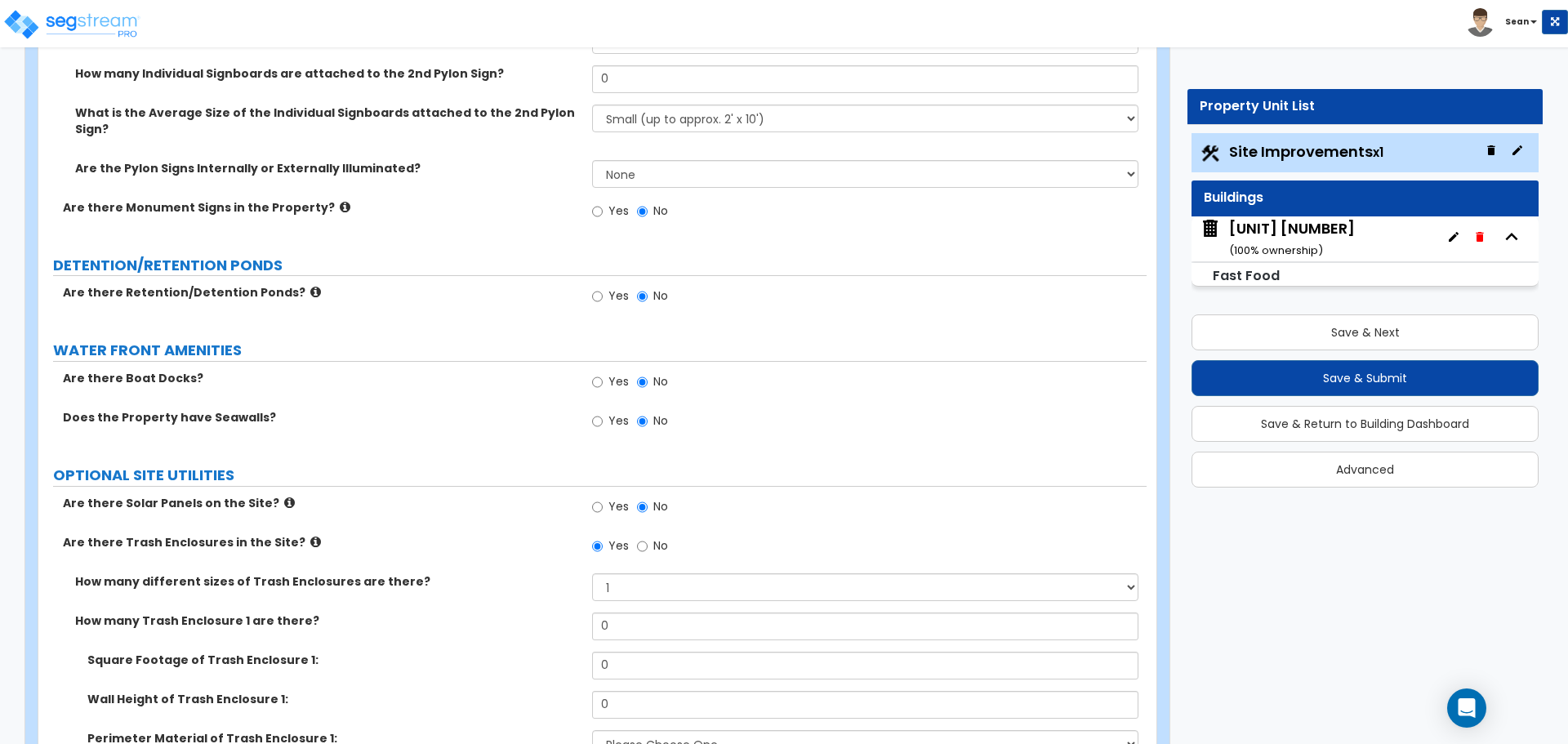 scroll, scrollTop: 3103, scrollLeft: 0, axis: vertical 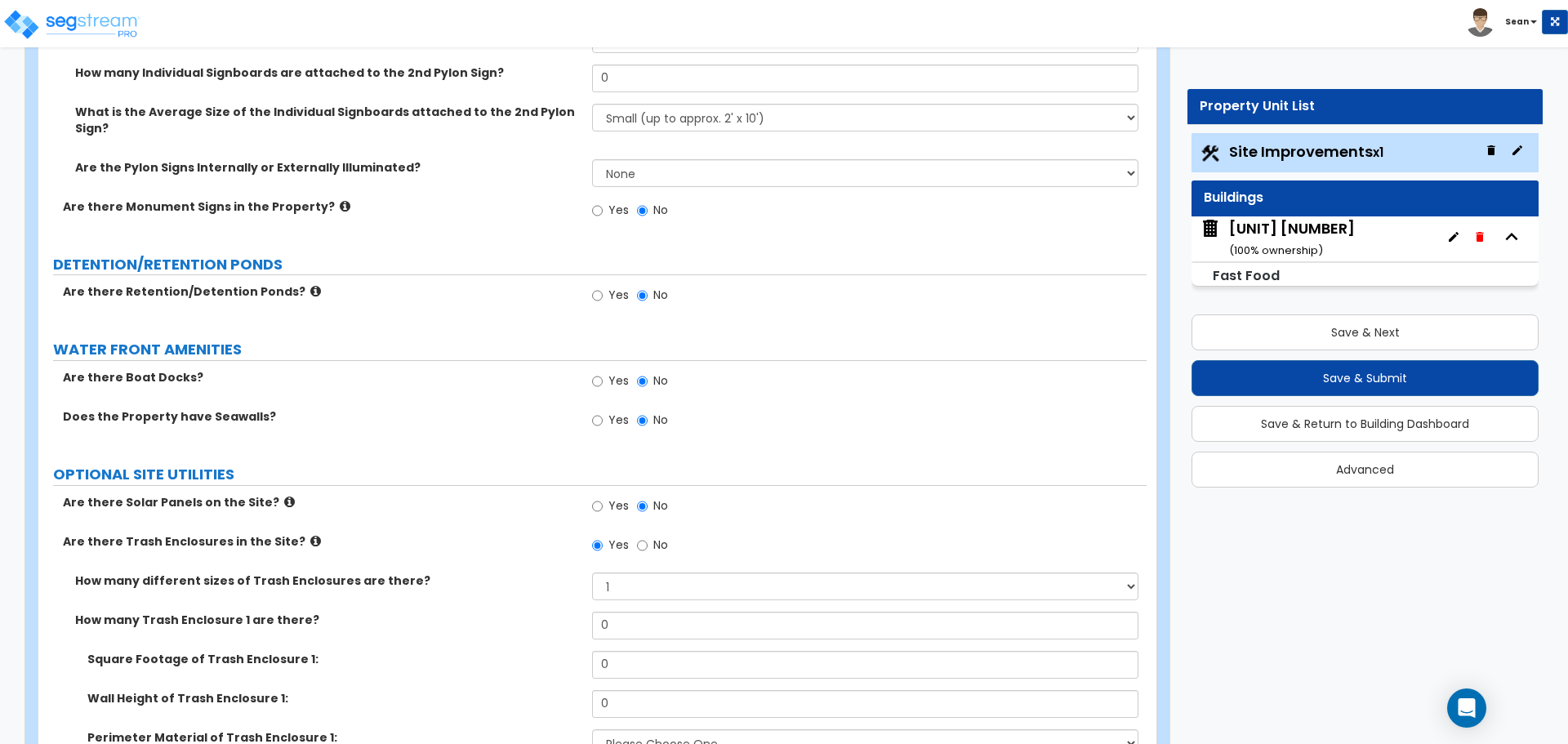 click at bounding box center [315, 291] 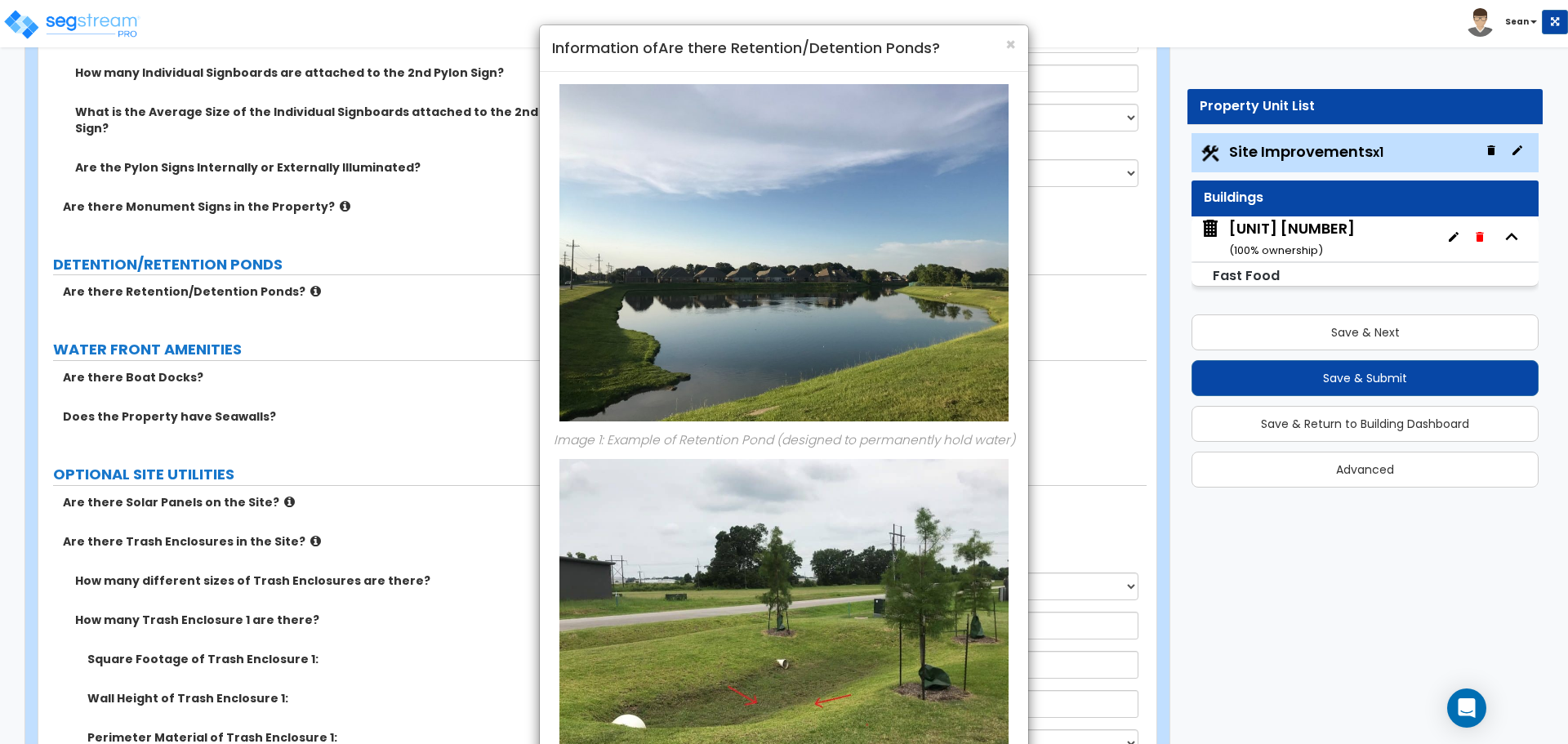 scroll, scrollTop: 202, scrollLeft: 0, axis: vertical 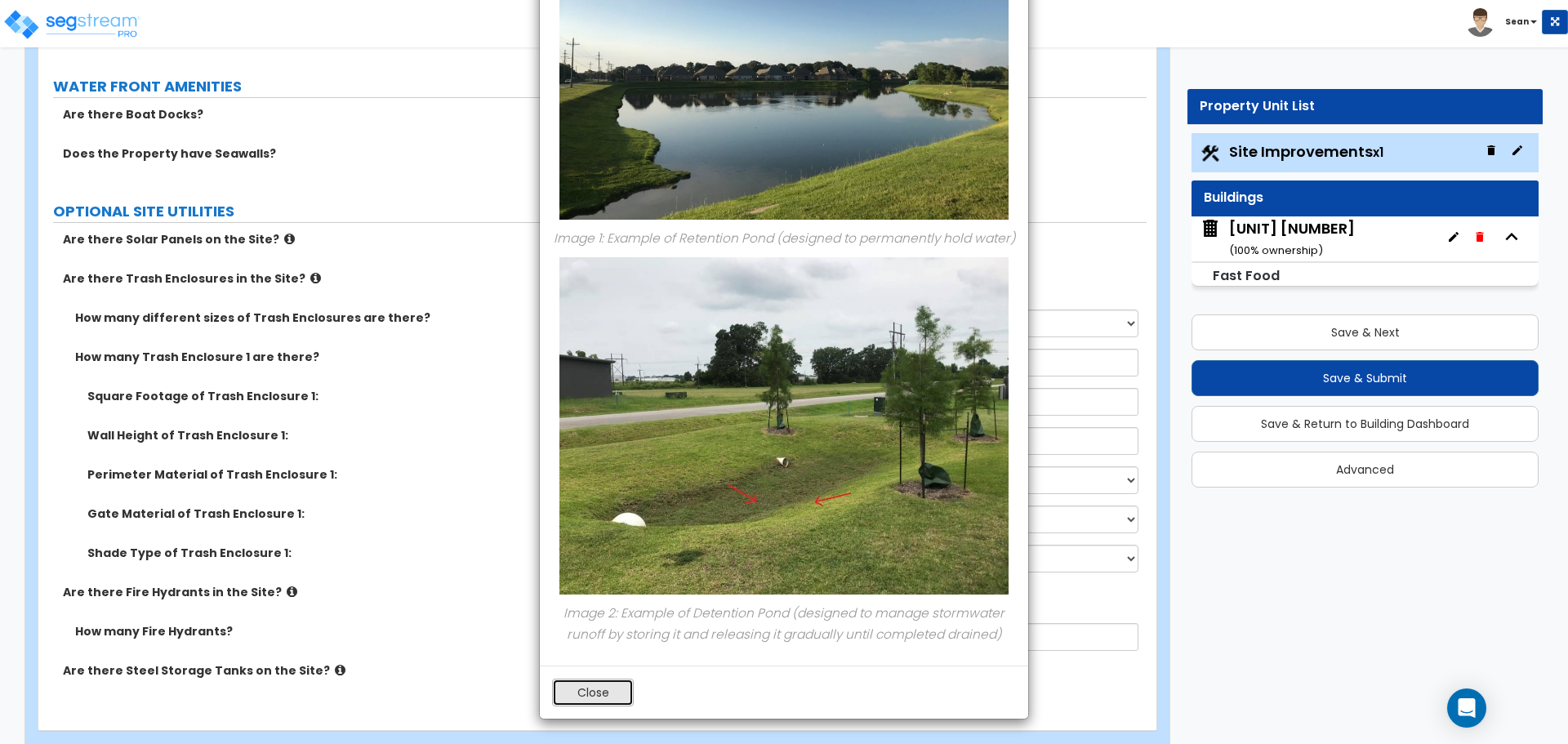 click on "Close" at bounding box center [593, 693] 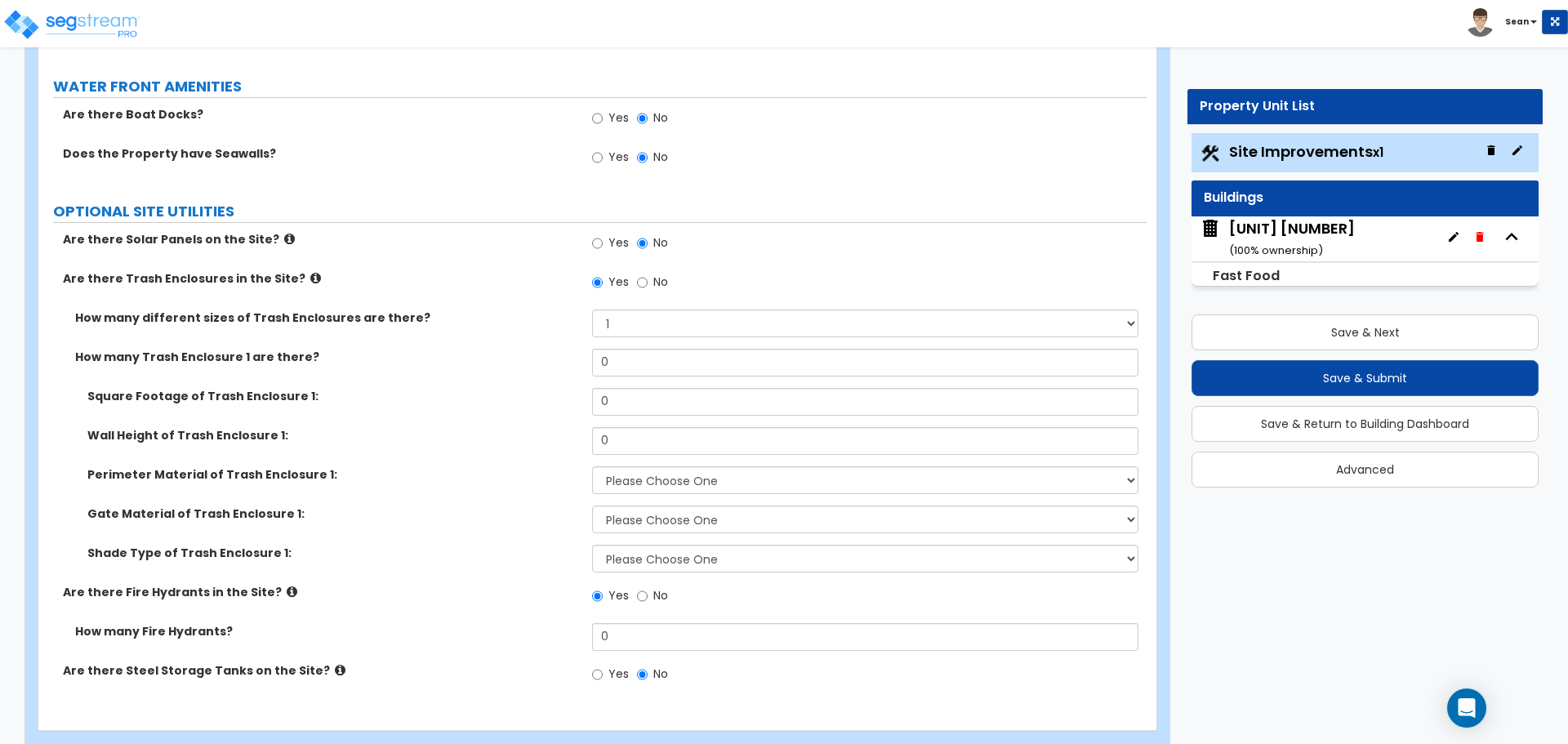 click at bounding box center (340, 670) 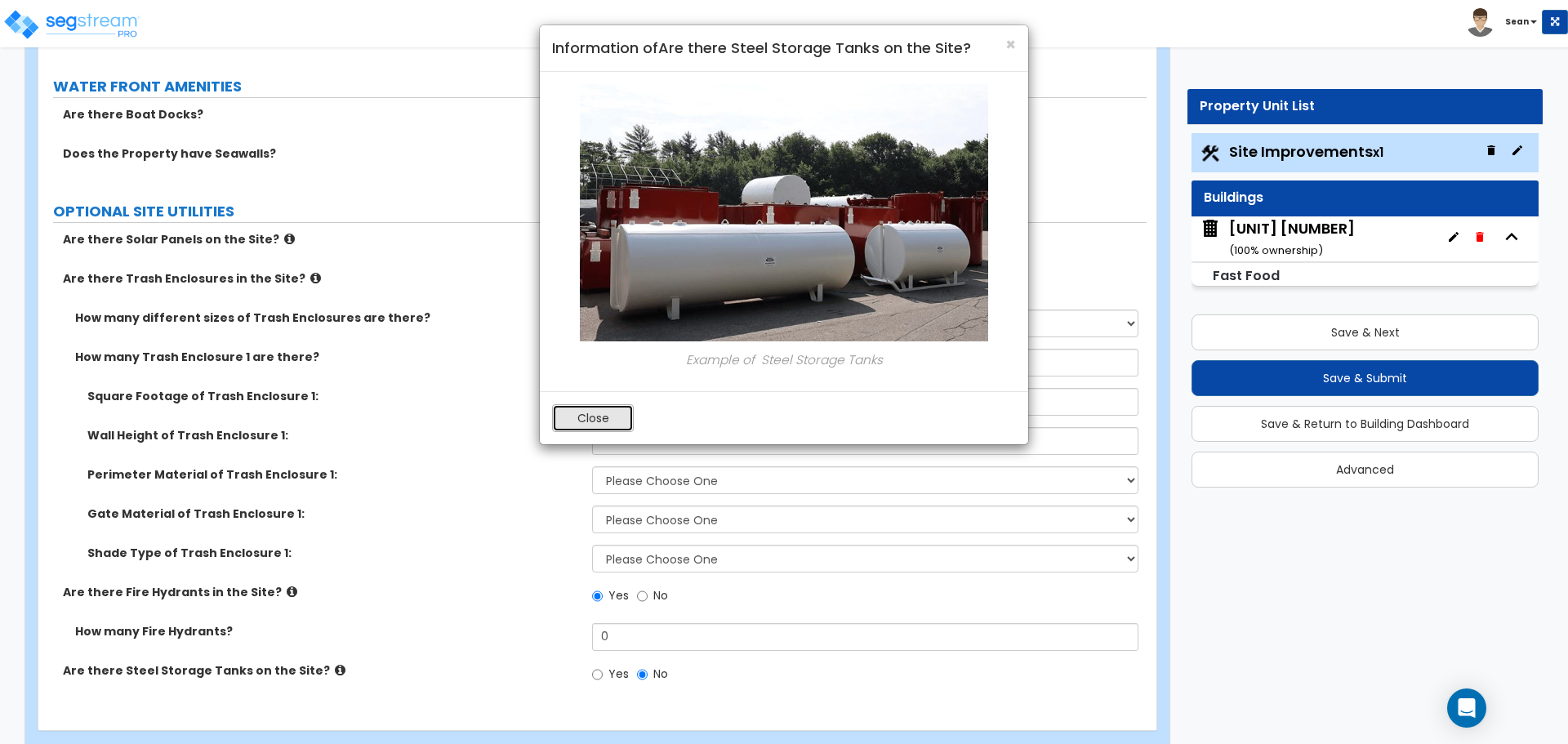 click on "Close" at bounding box center [593, 418] 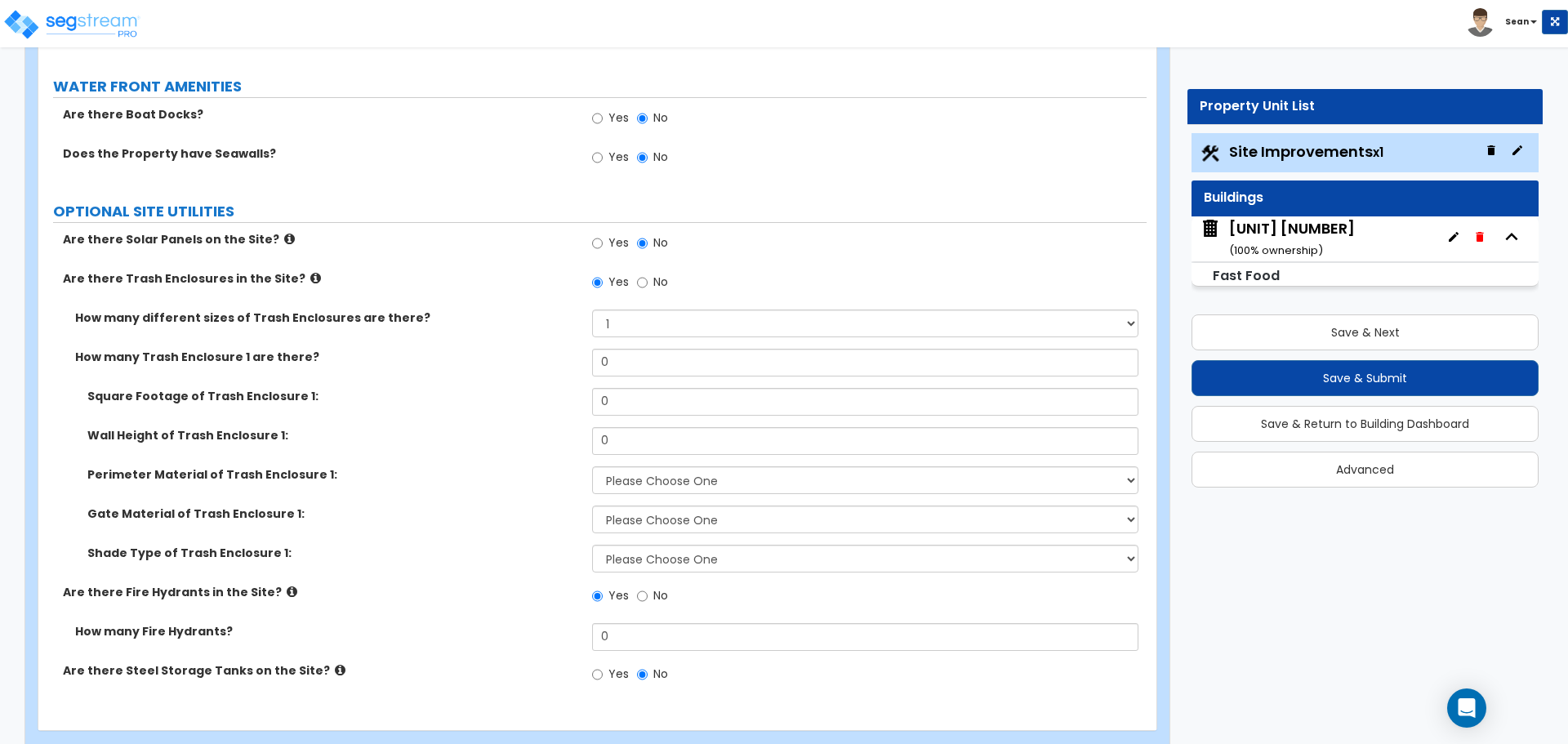 click at bounding box center [292, 591] 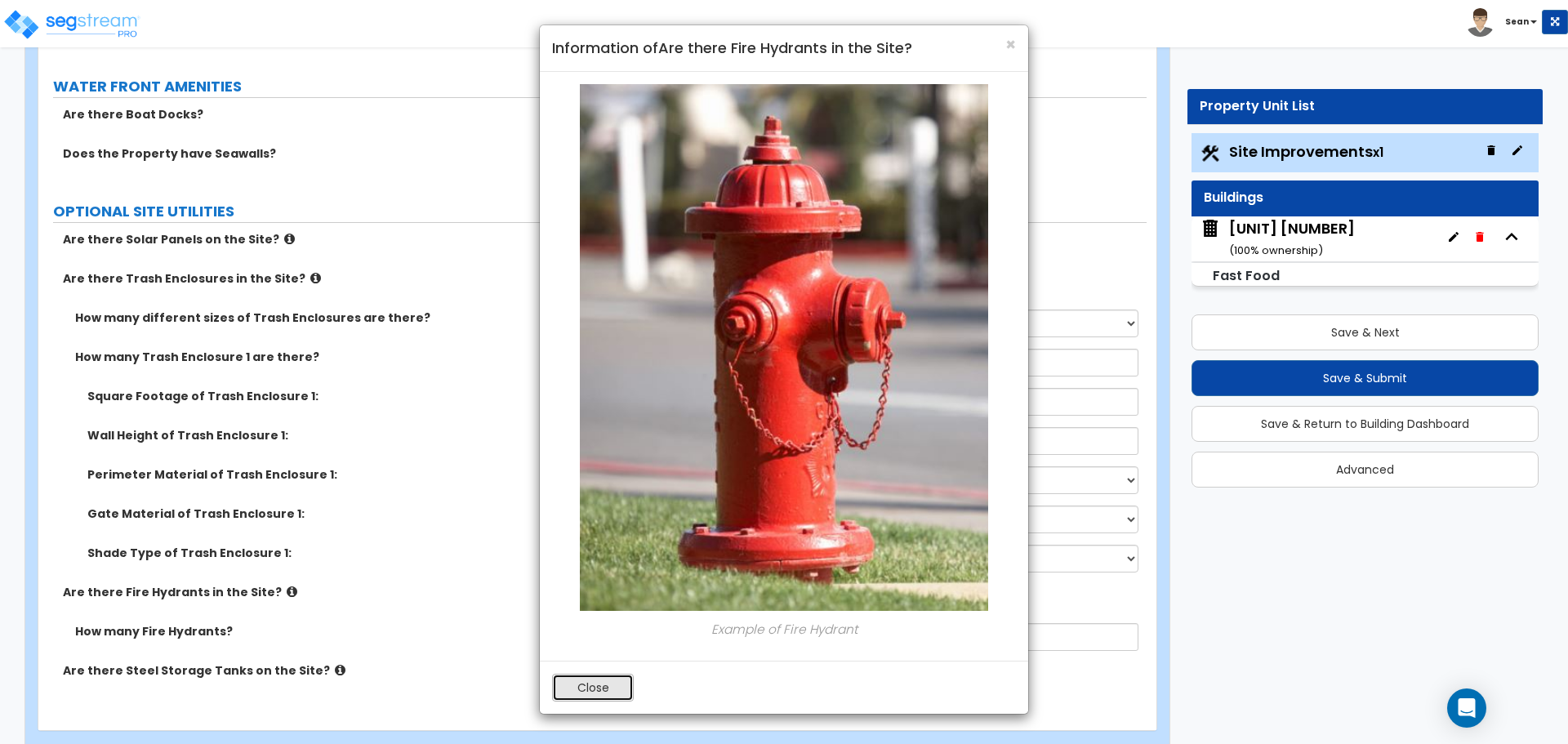 click on "Close" at bounding box center [593, 688] 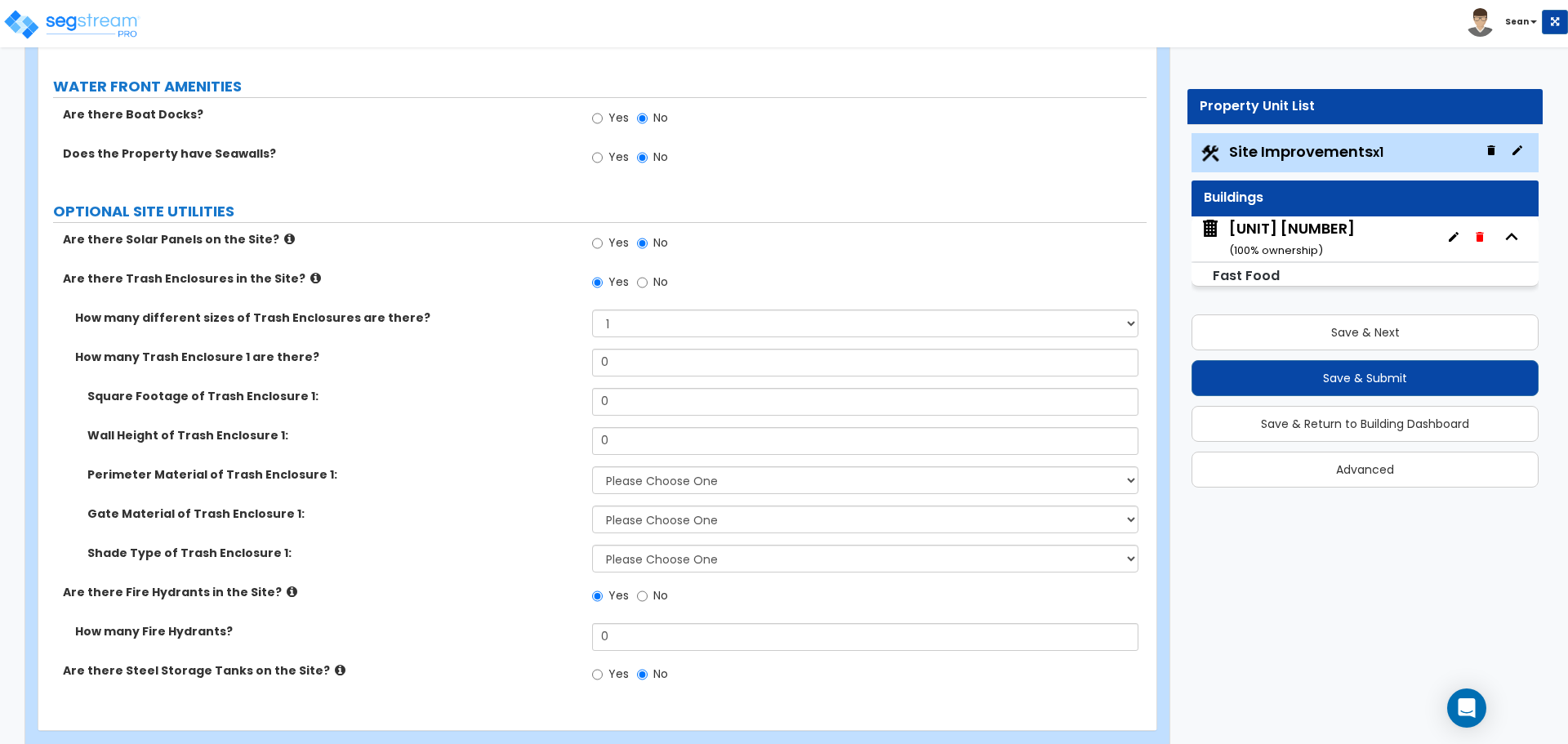click at bounding box center (315, 278) 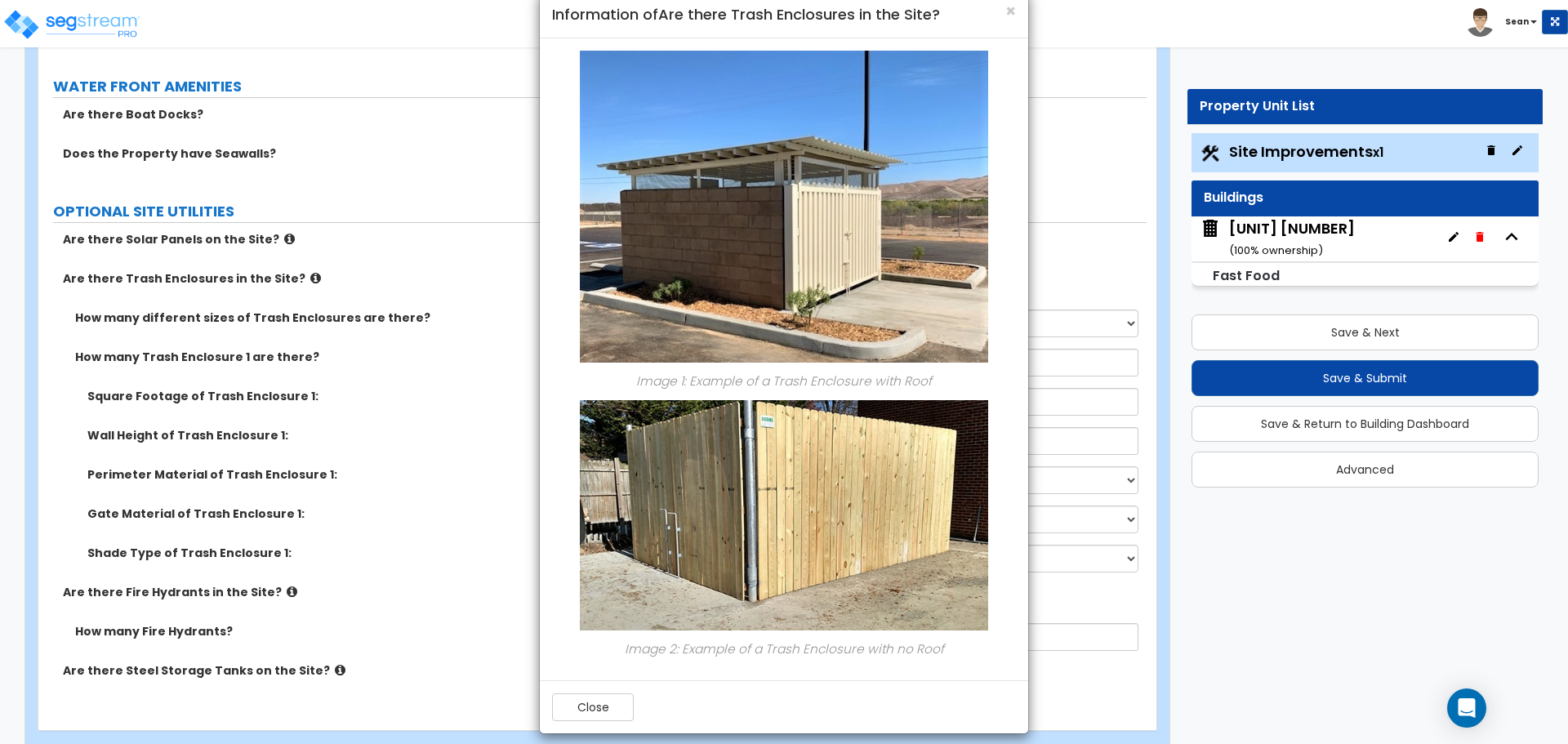 scroll, scrollTop: 48, scrollLeft: 0, axis: vertical 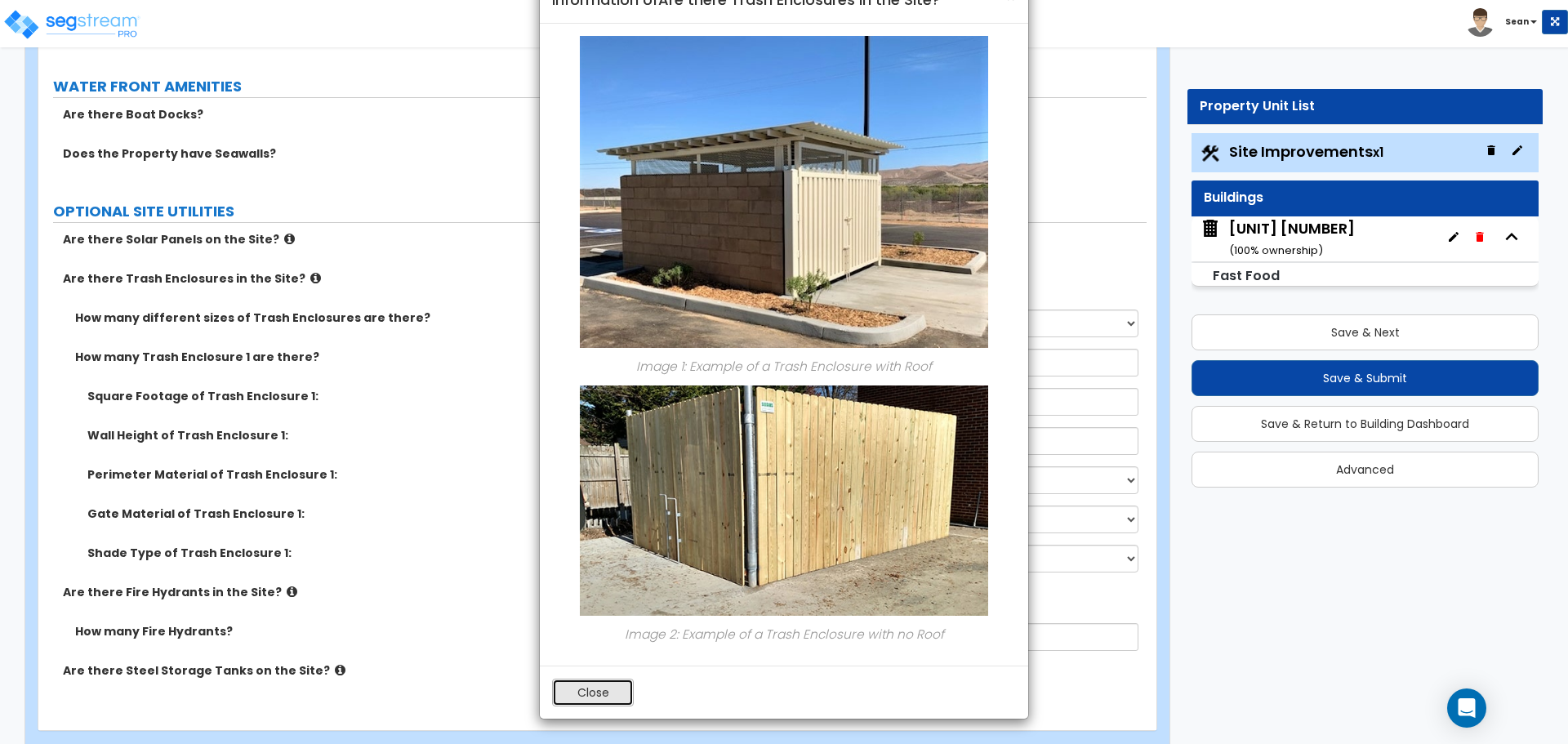click on "Close" at bounding box center [593, 693] 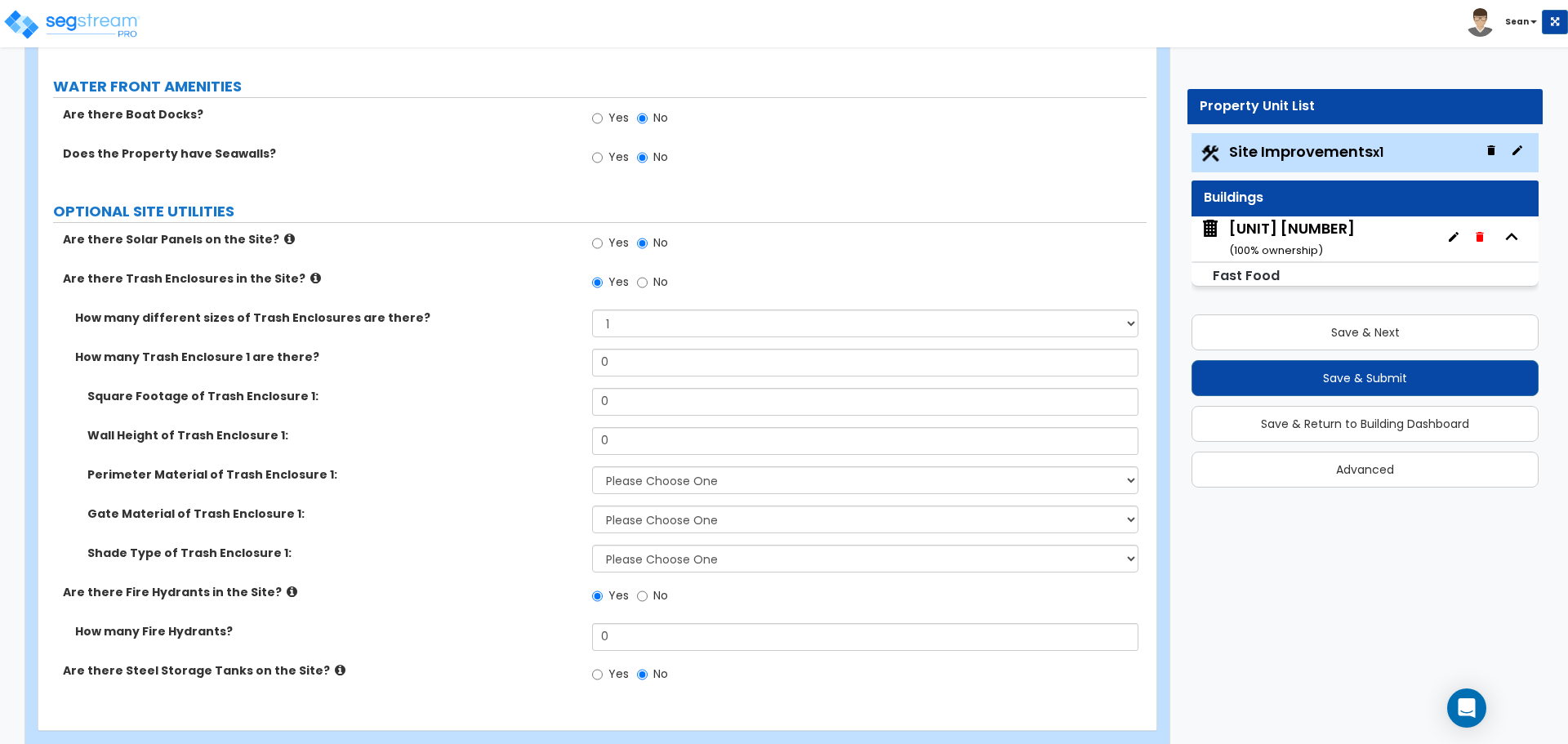 click at bounding box center [289, 238] 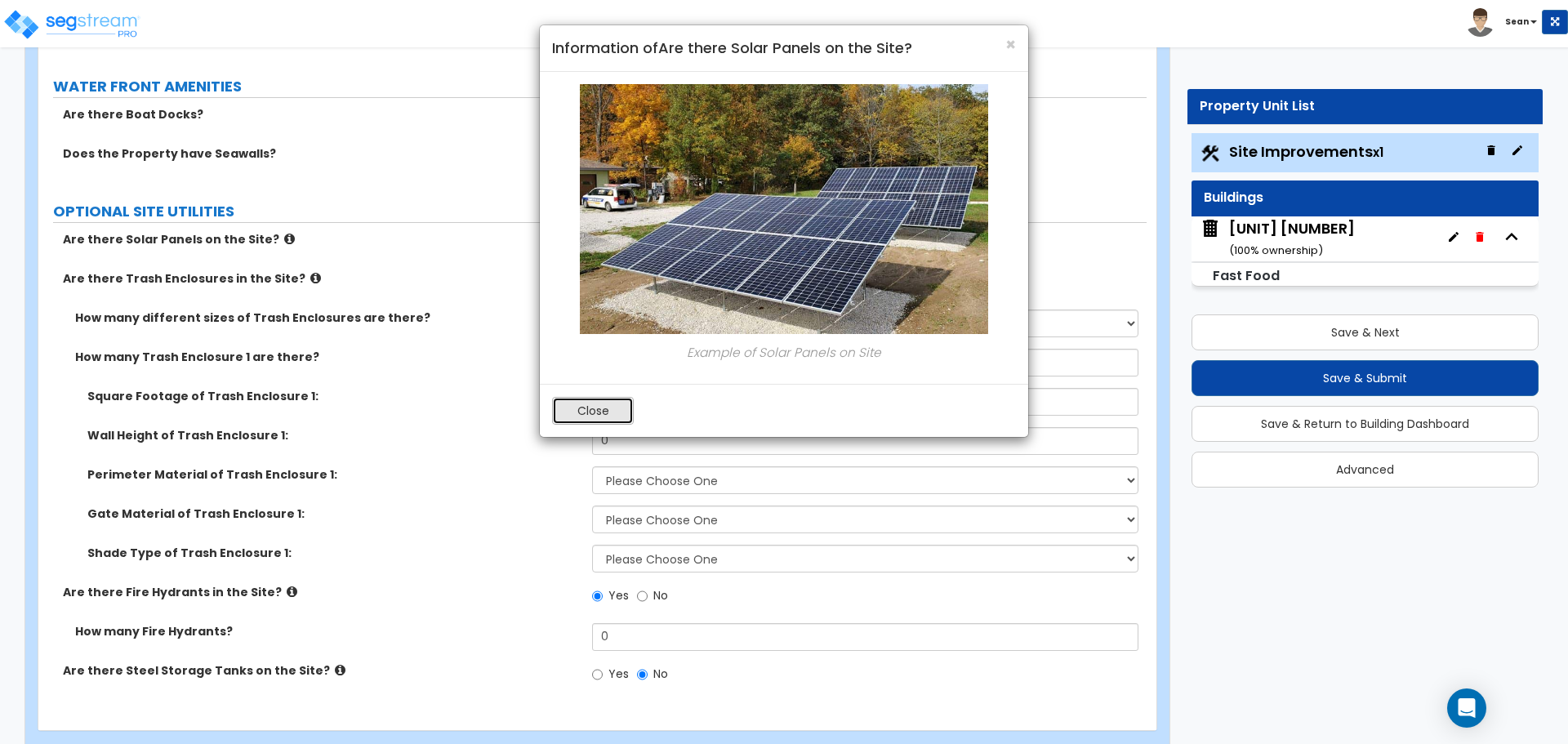 click on "Close" at bounding box center [593, 411] 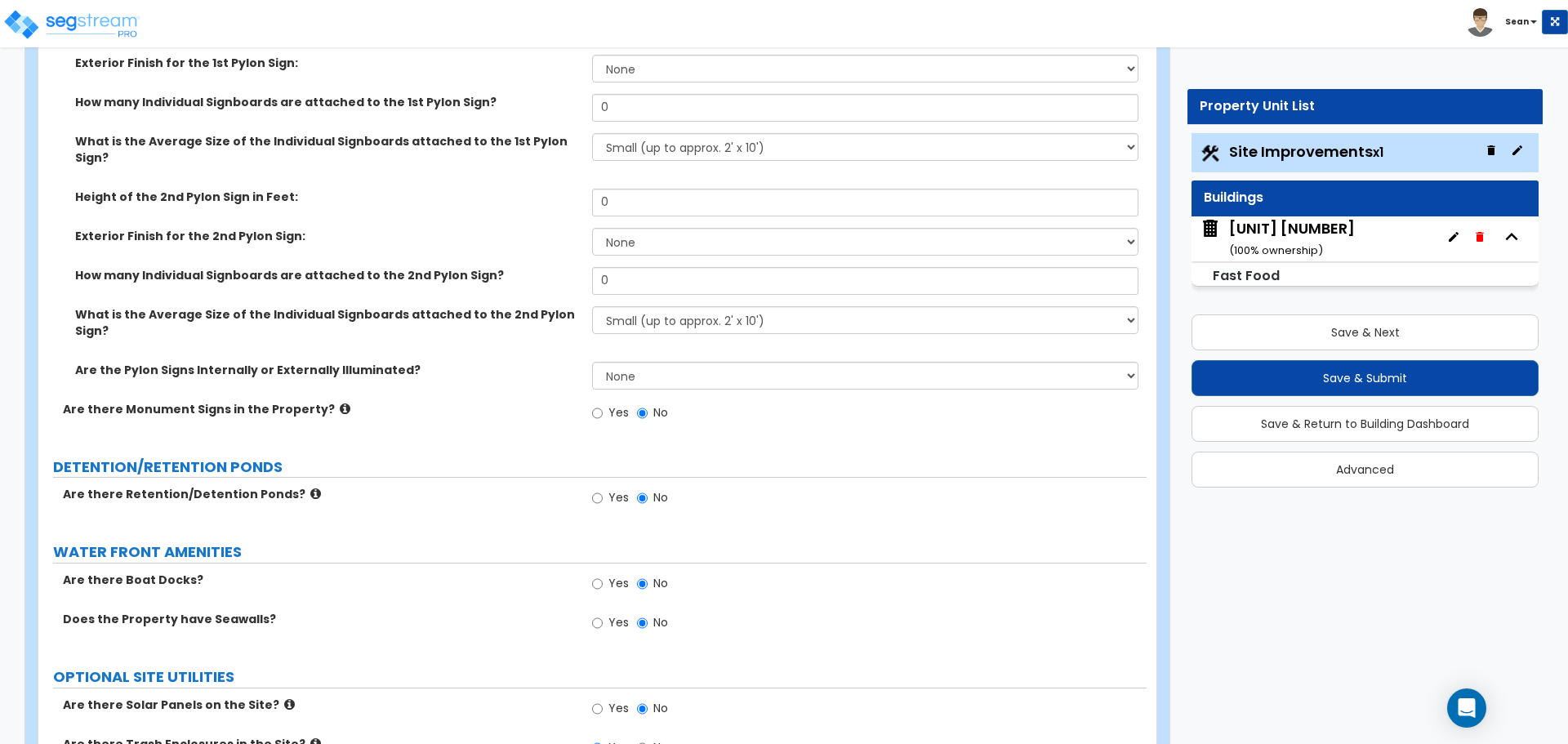 scroll, scrollTop: 2876, scrollLeft: 0, axis: vertical 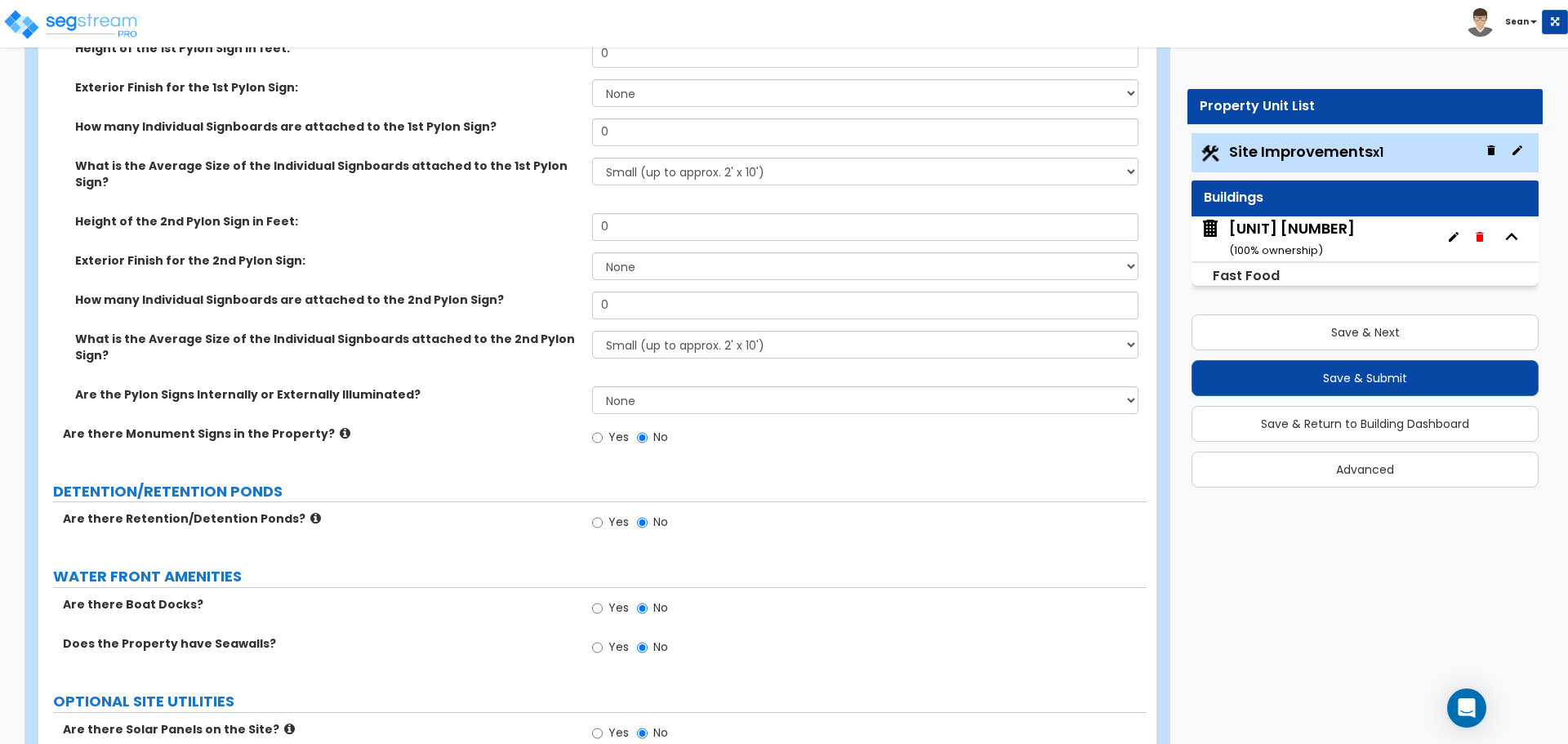 click at bounding box center (289, 728) 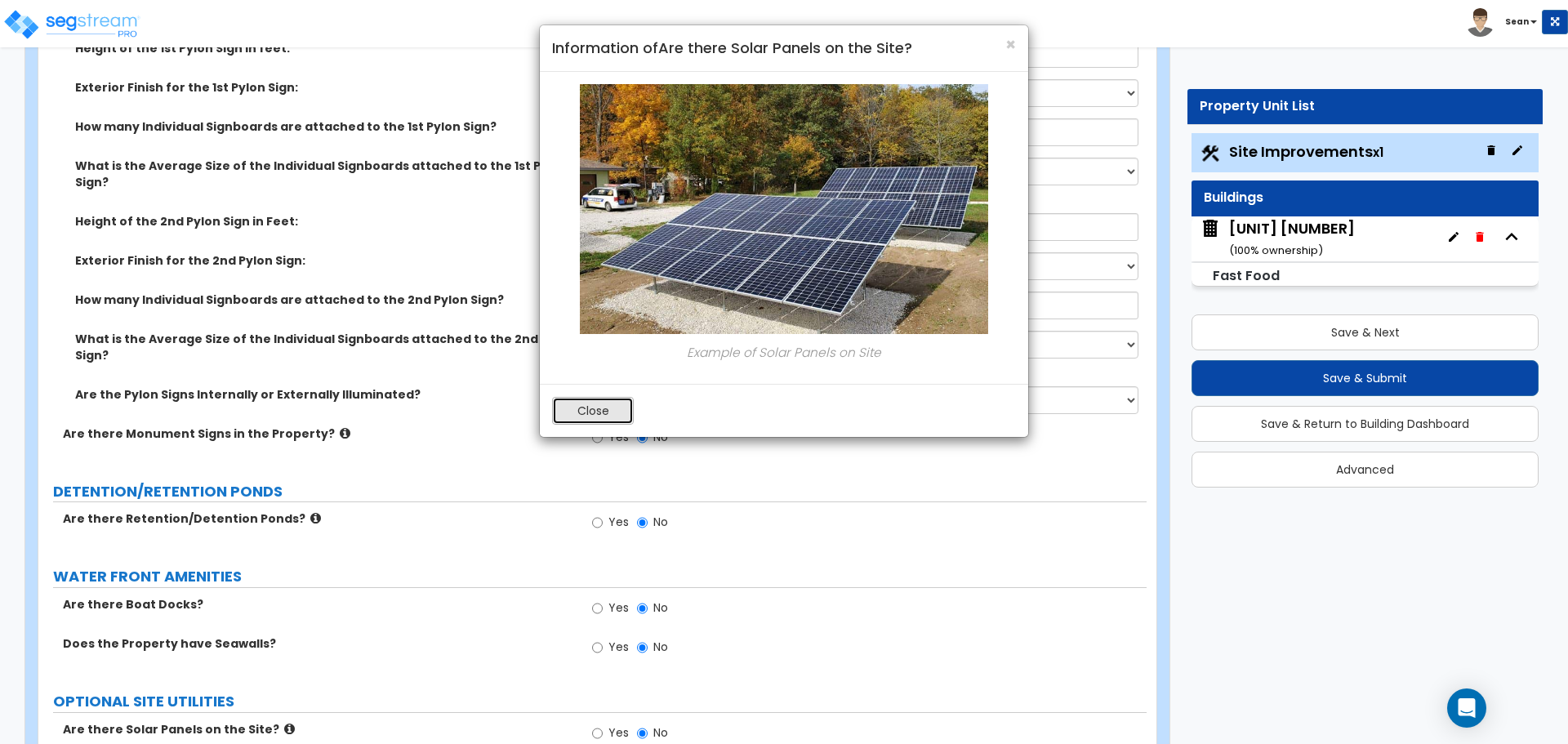 click on "Close" at bounding box center (593, 411) 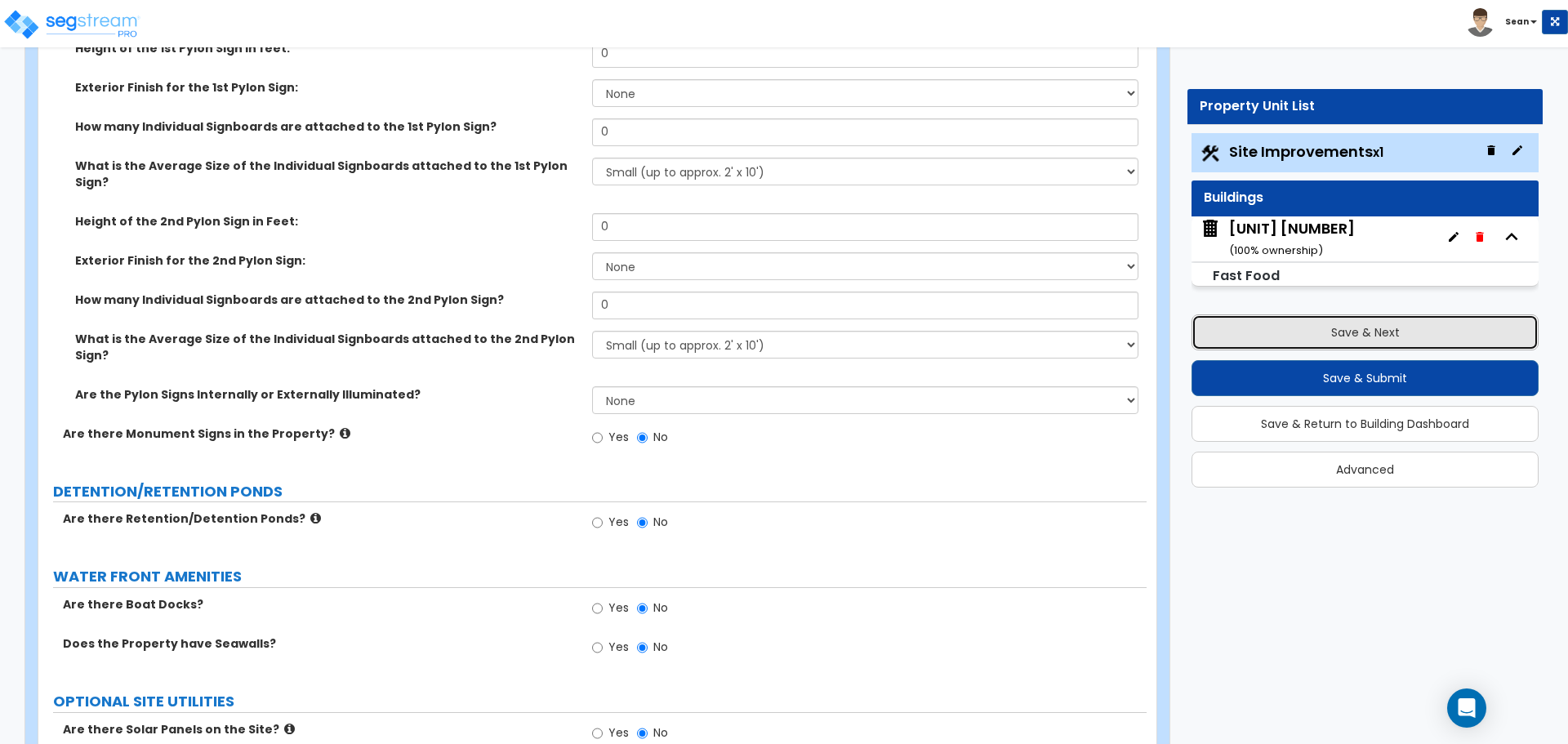click on "Save & Next" at bounding box center [1365, 332] 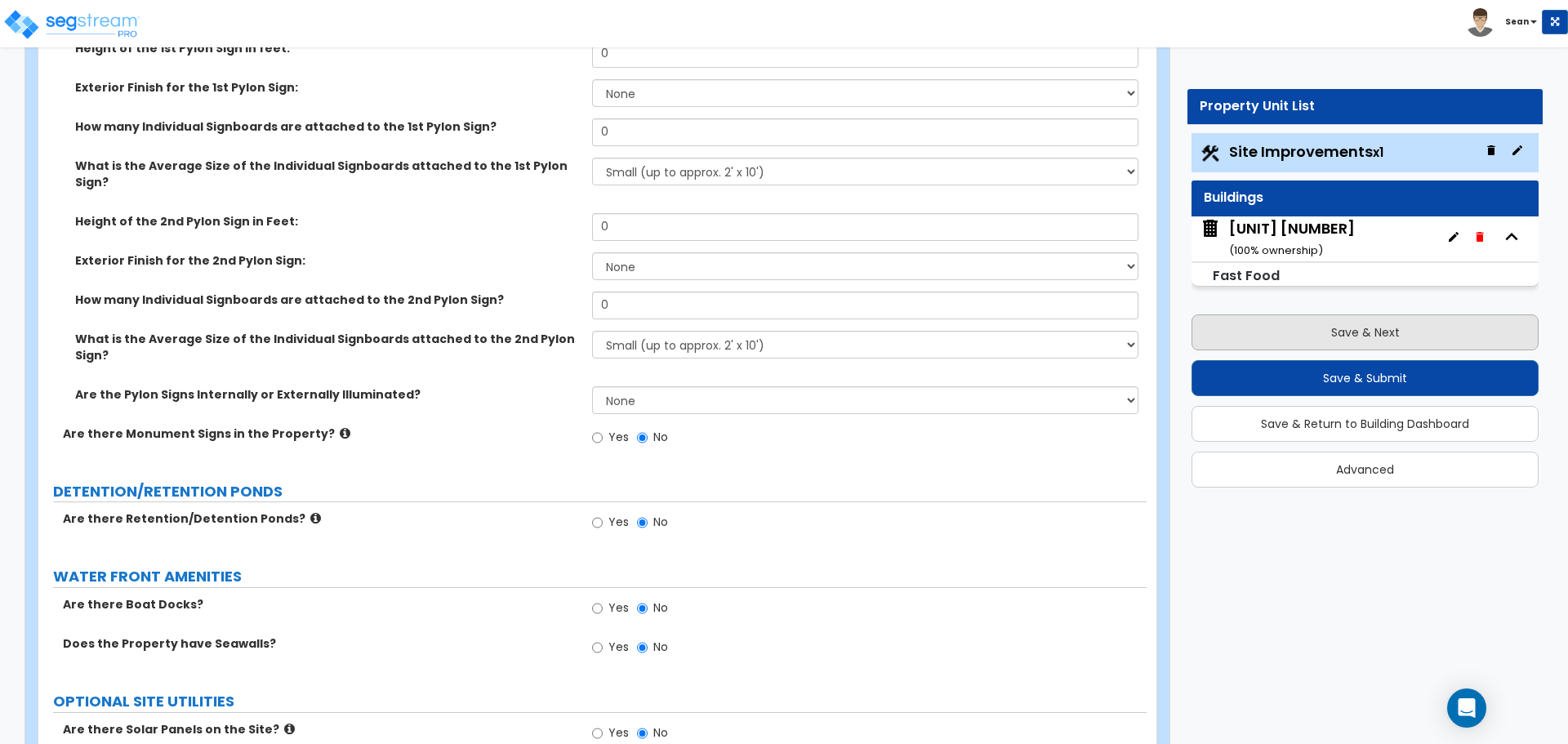 scroll, scrollTop: 0, scrollLeft: 0, axis: both 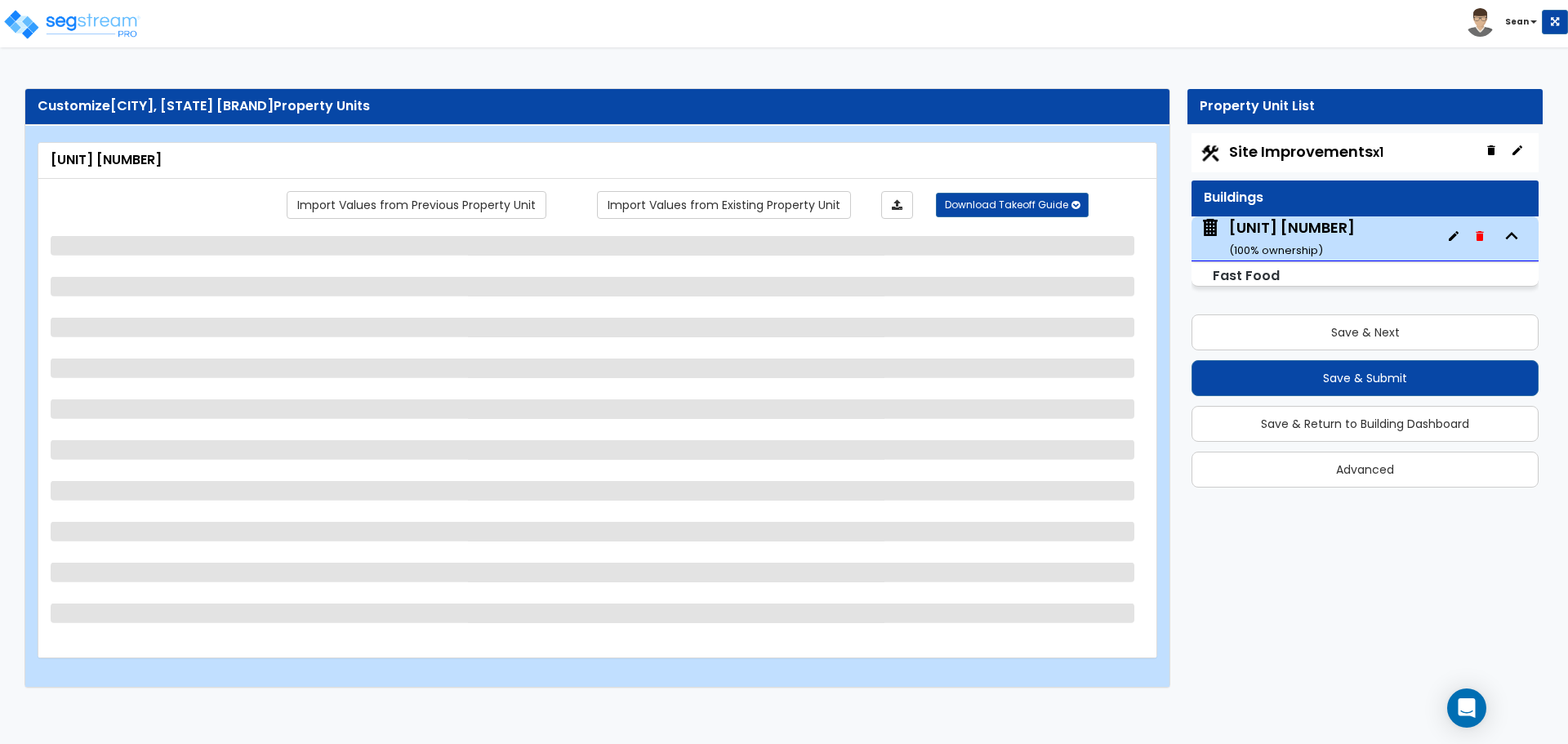 select on "5" 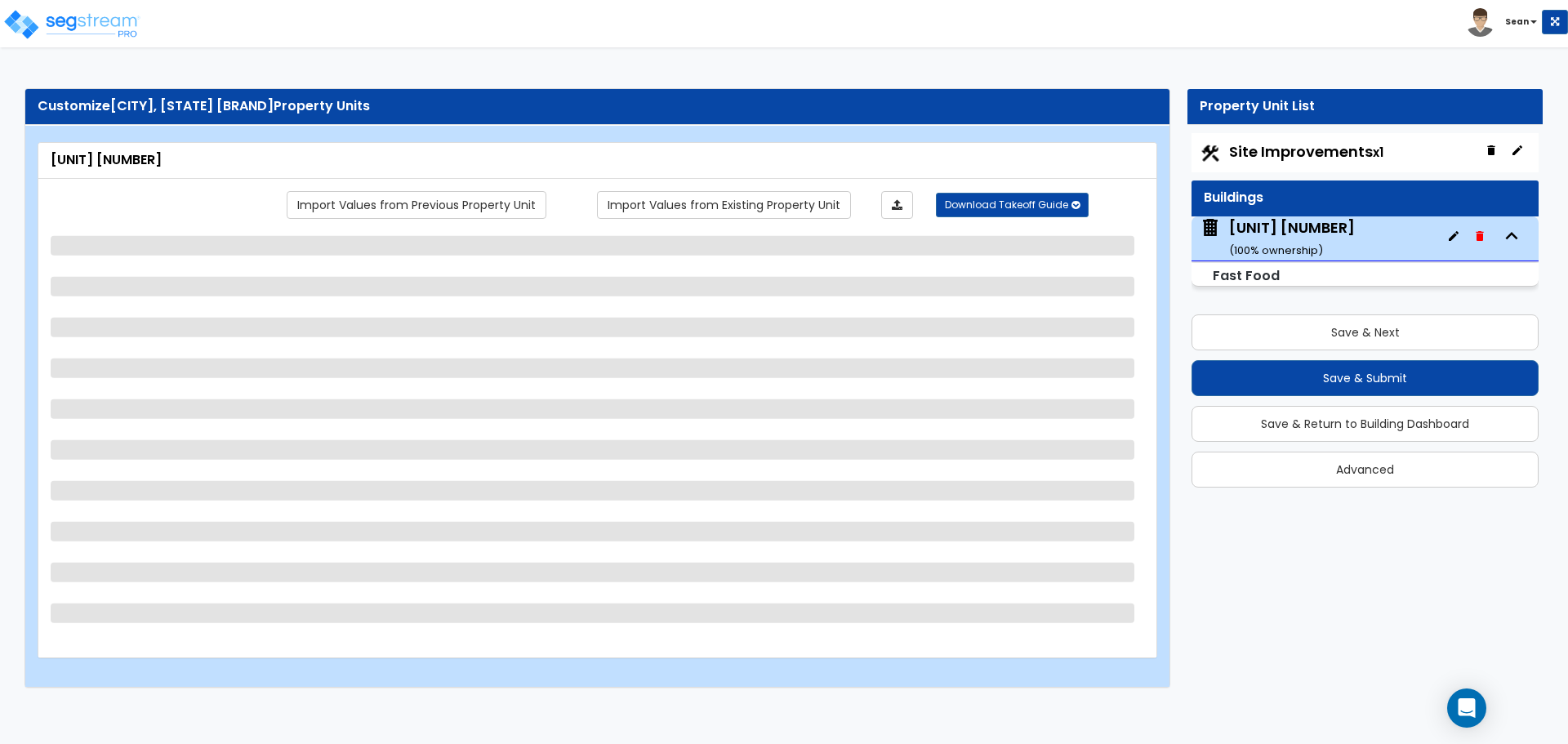 select on "3" 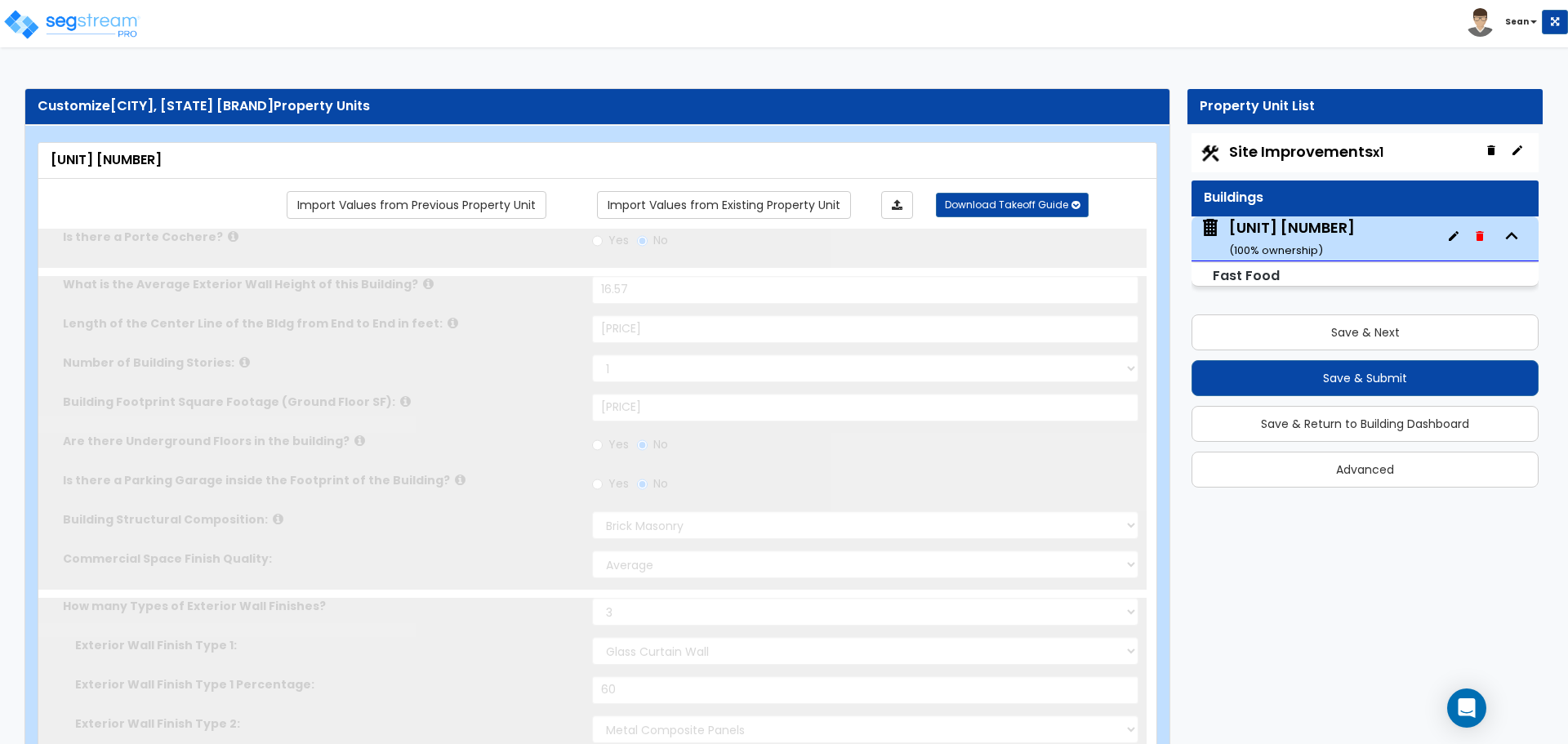type on "10" 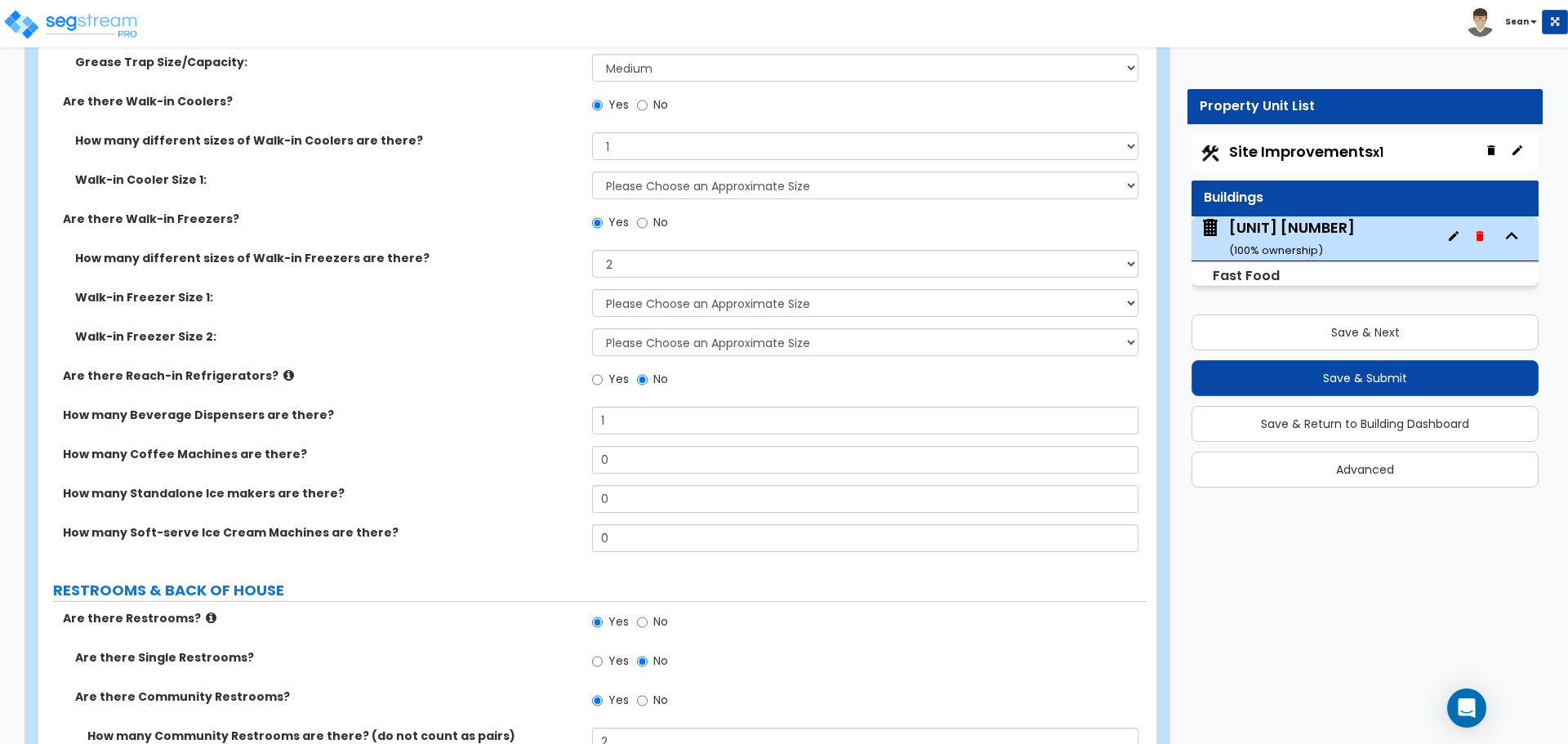scroll, scrollTop: 5798, scrollLeft: 0, axis: vertical 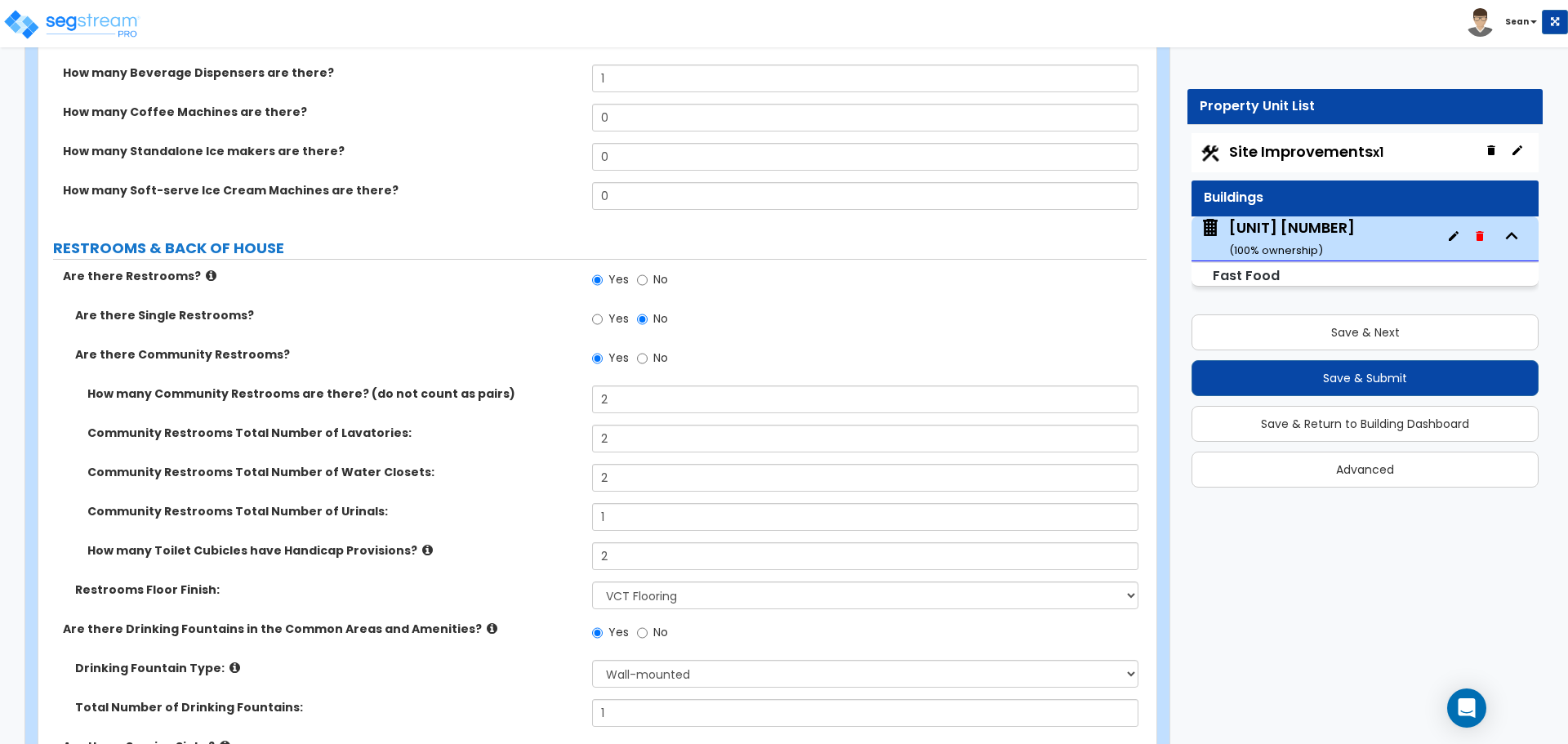 click at bounding box center (211, 275) 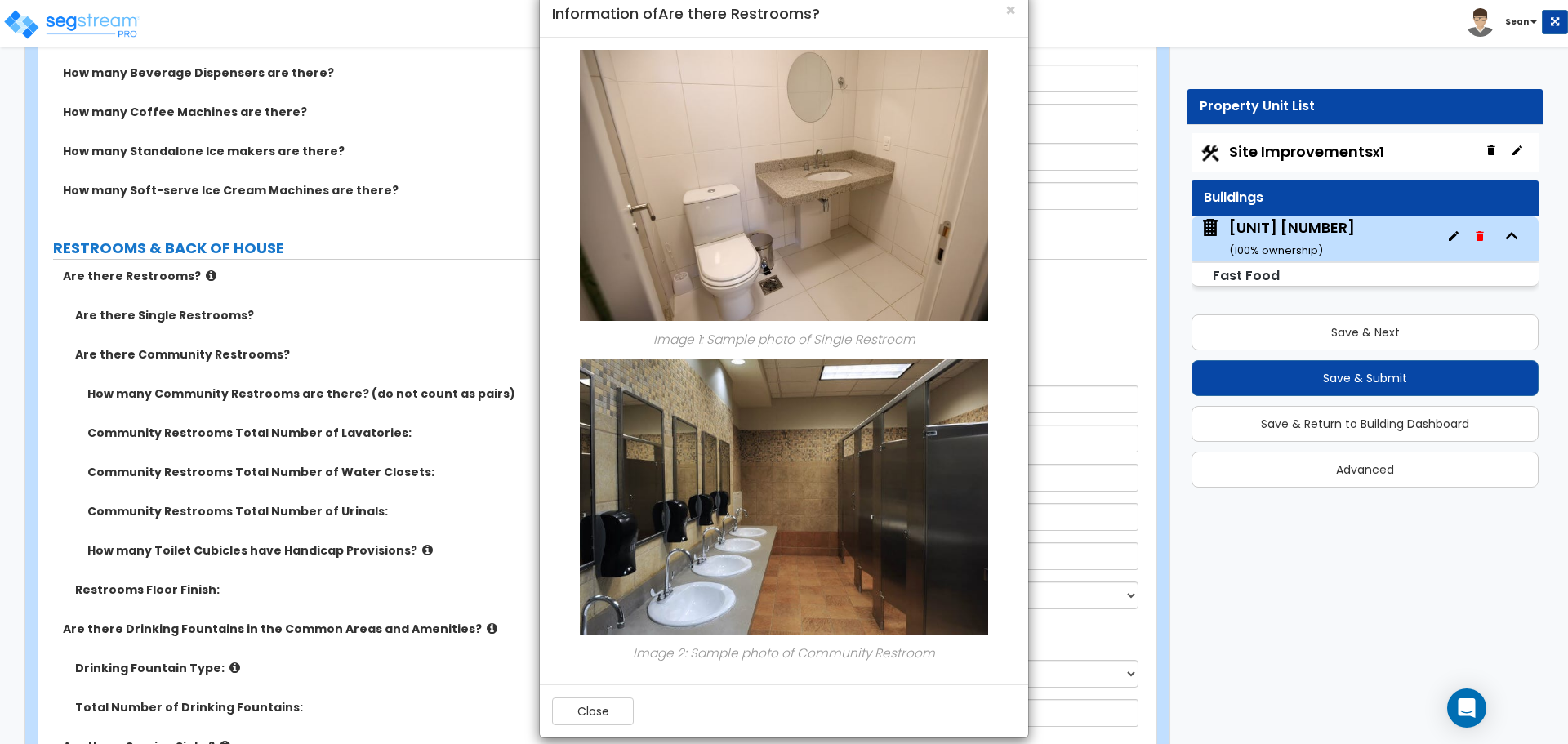 scroll, scrollTop: 53, scrollLeft: 0, axis: vertical 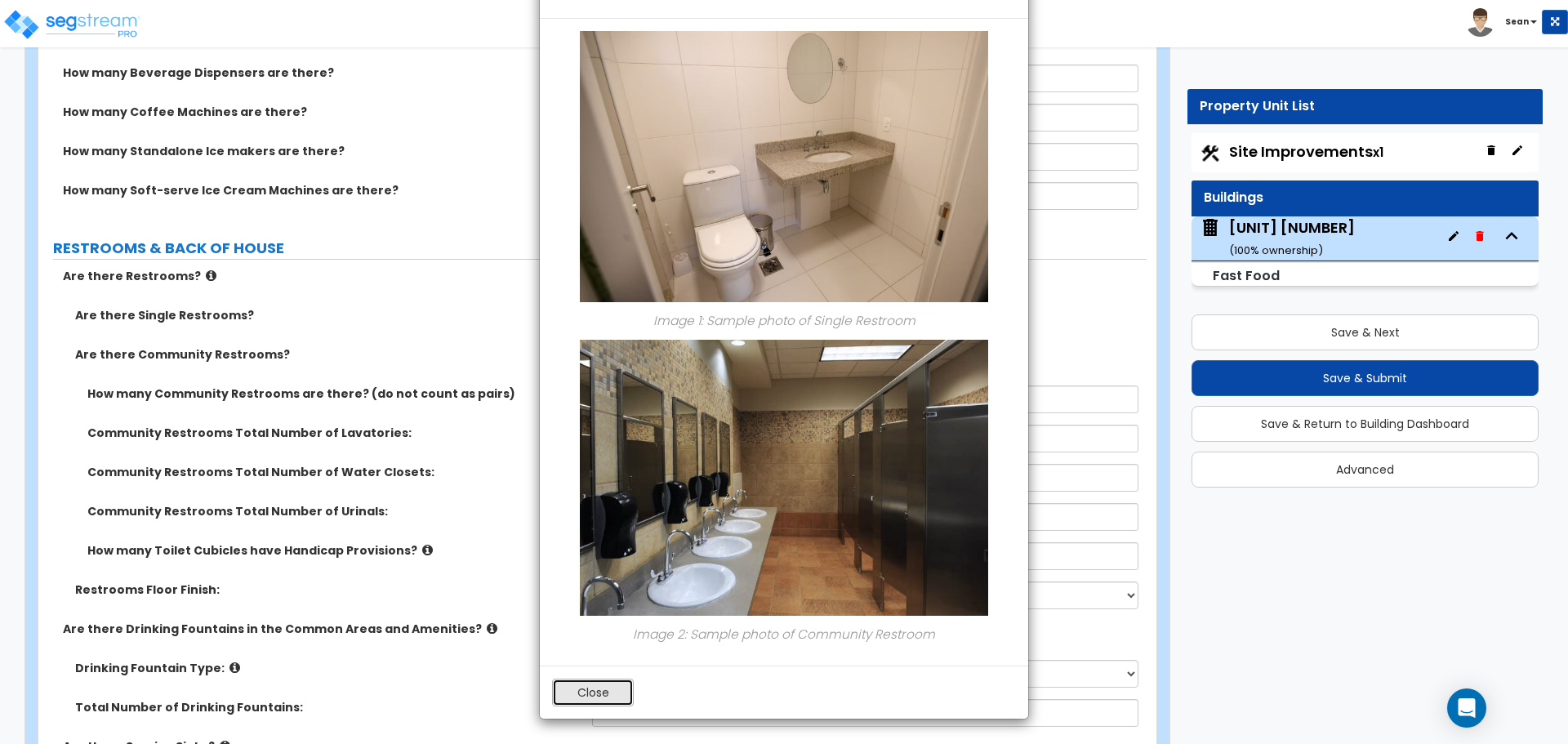 click on "Close" at bounding box center [593, 693] 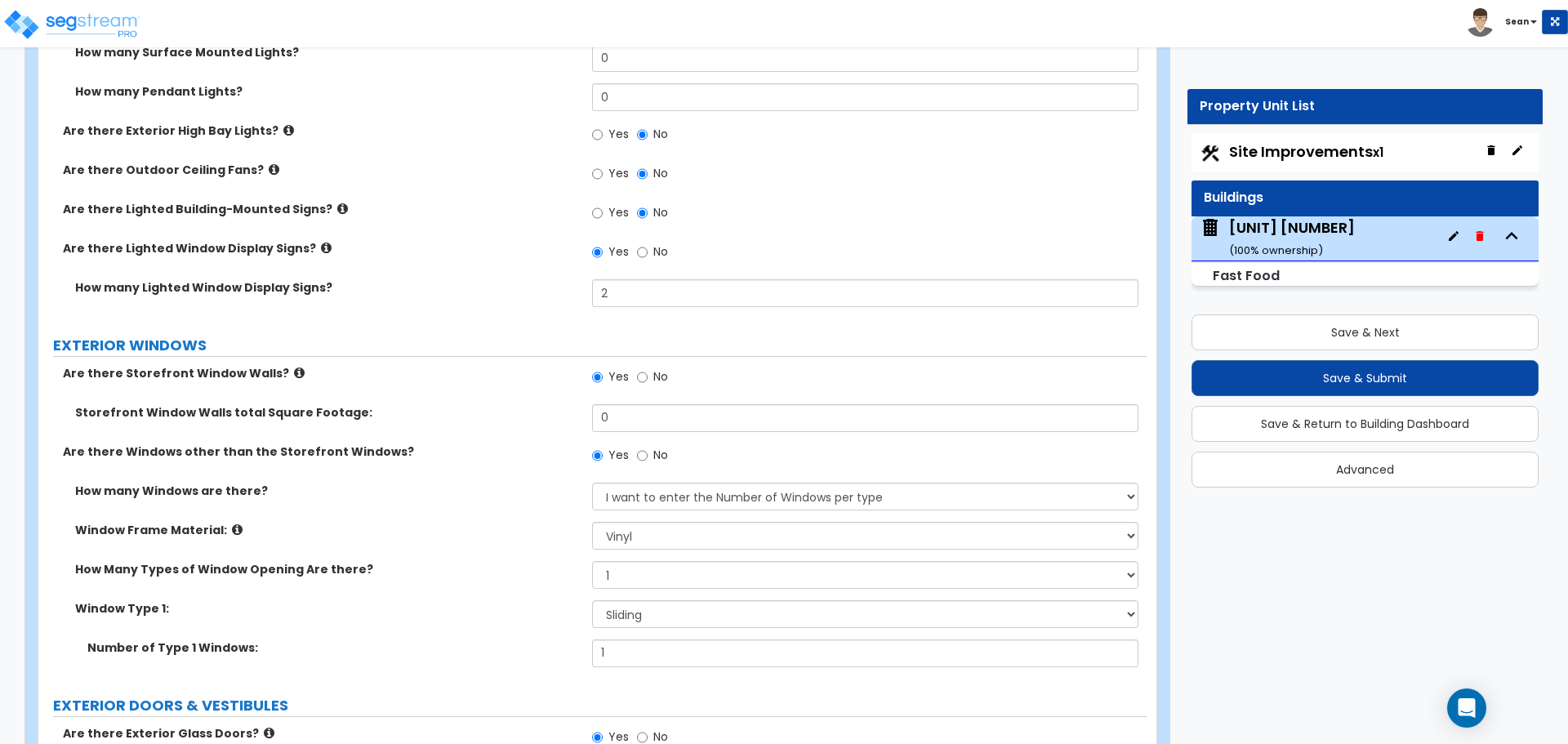 scroll, scrollTop: 1552, scrollLeft: 0, axis: vertical 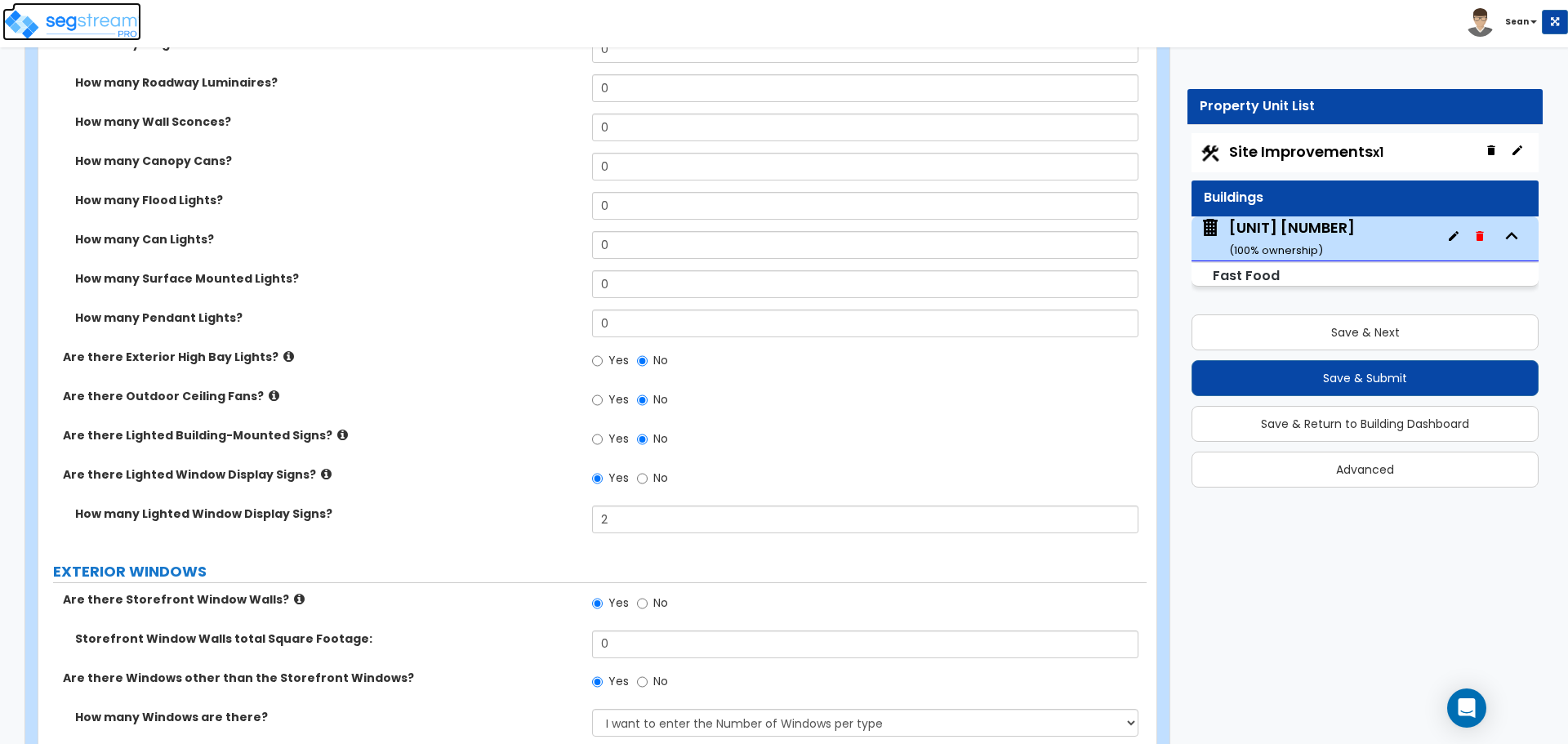 click at bounding box center (72, 25) 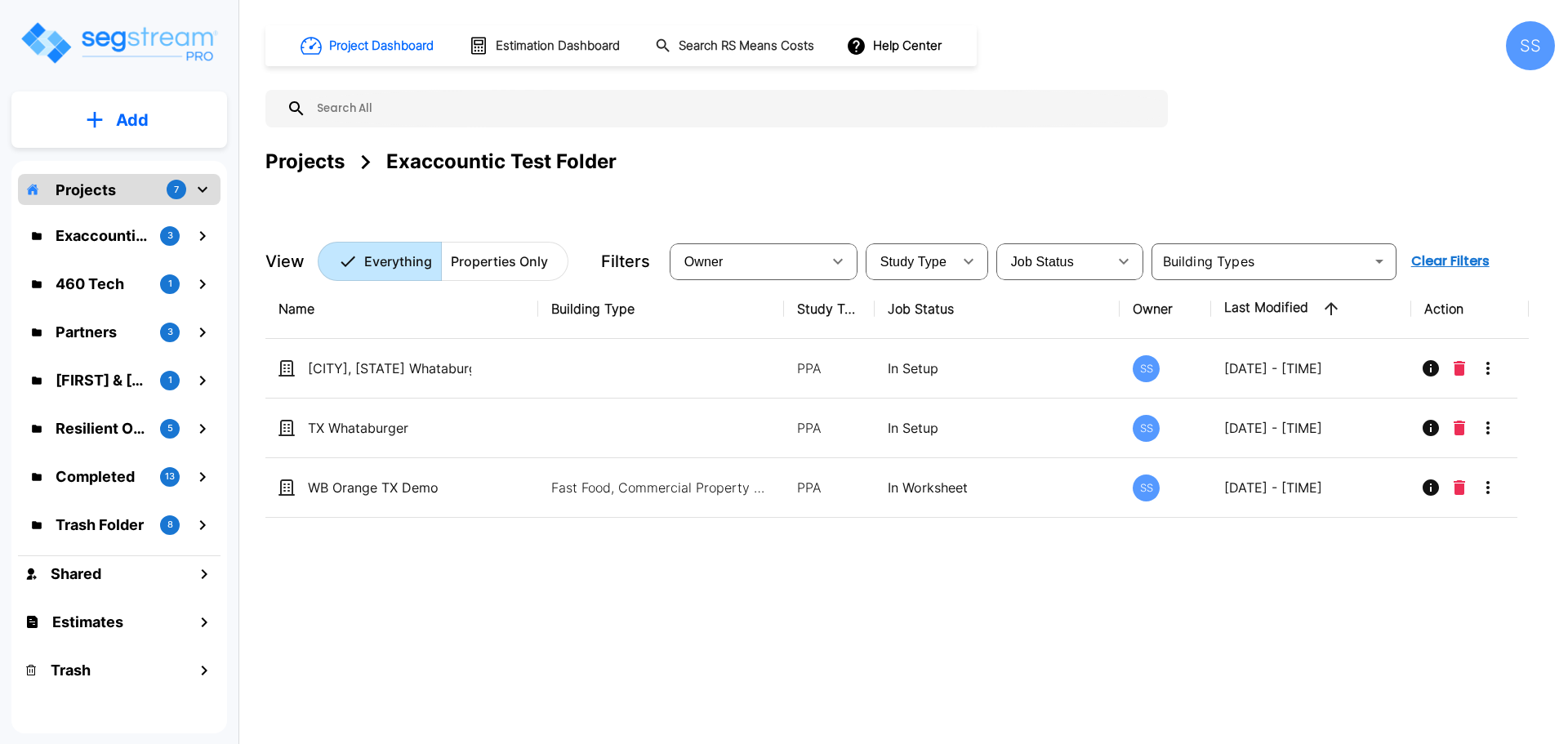 scroll, scrollTop: 0, scrollLeft: 0, axis: both 